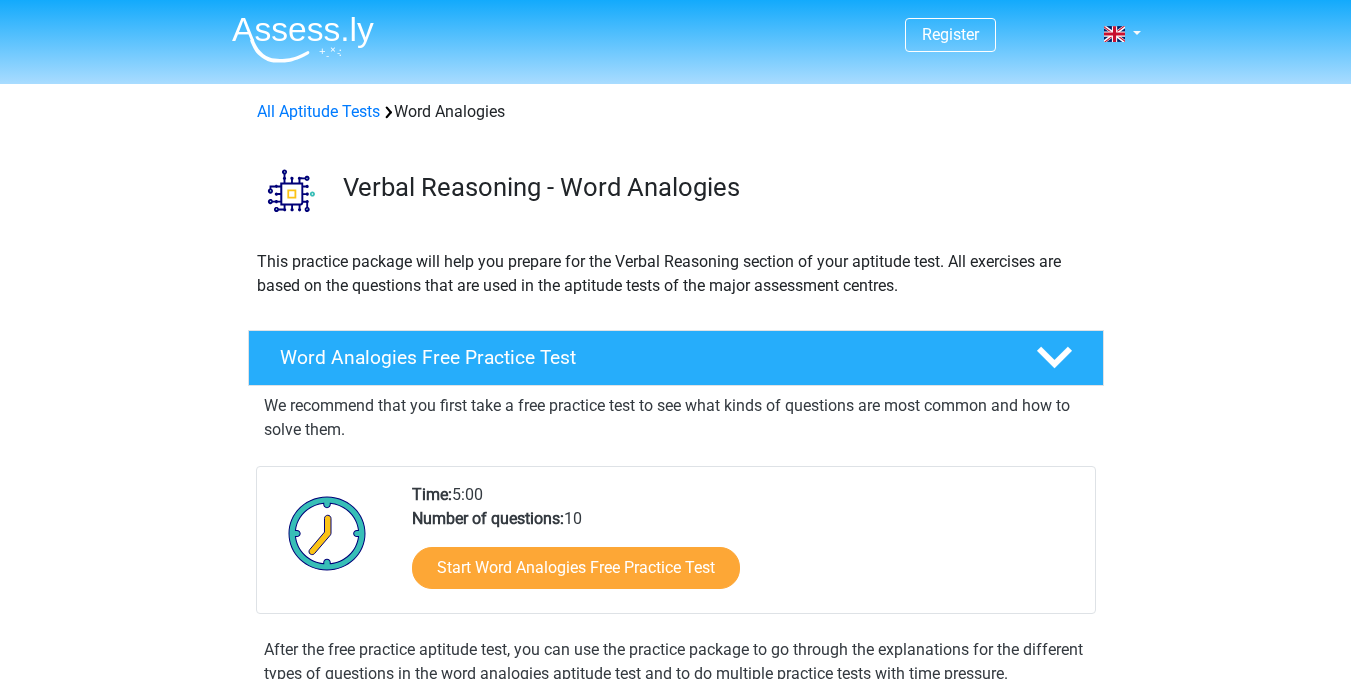 scroll, scrollTop: 0, scrollLeft: 0, axis: both 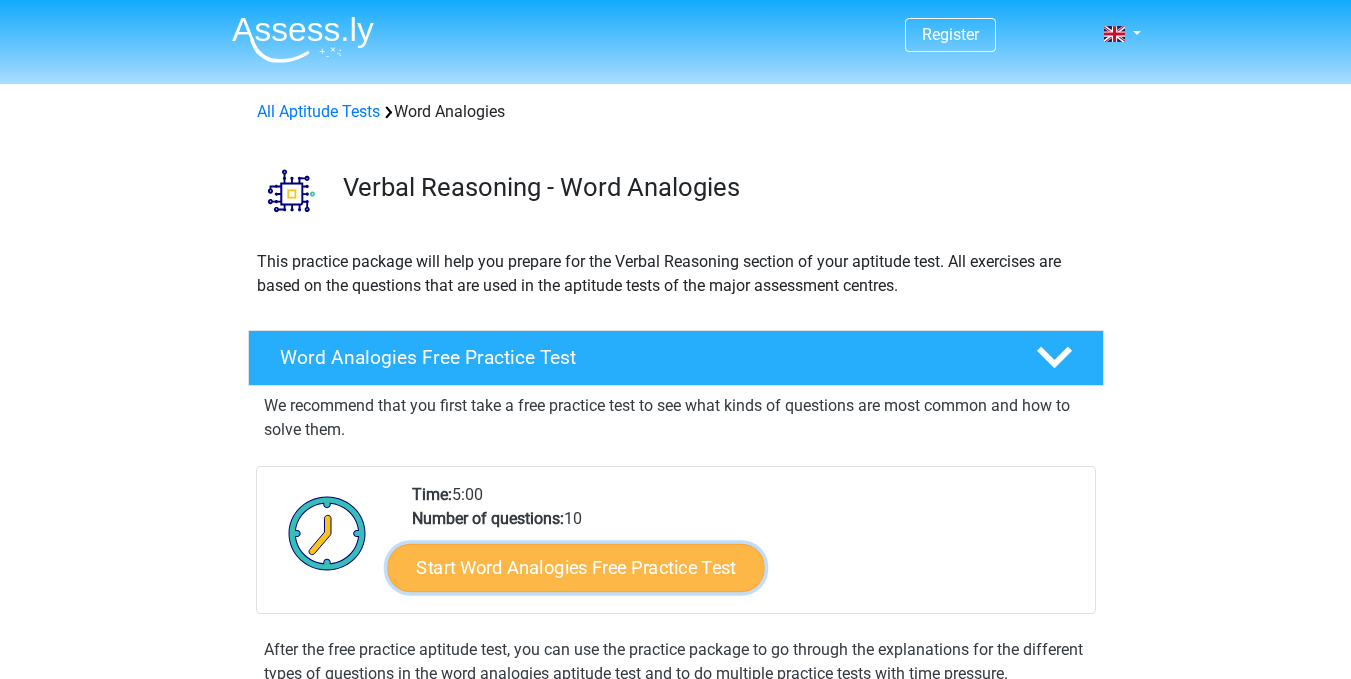 click on "Start Word Analogies
Free Practice Test" at bounding box center [575, 567] 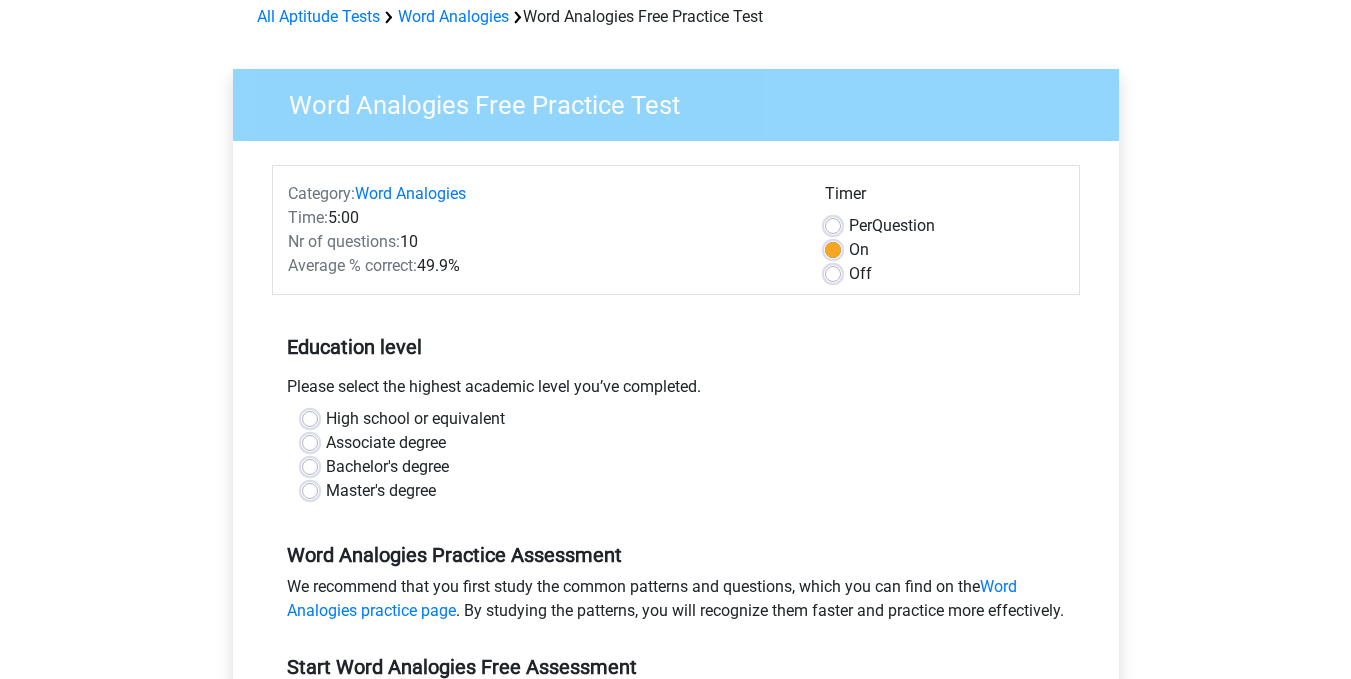 scroll, scrollTop: 100, scrollLeft: 0, axis: vertical 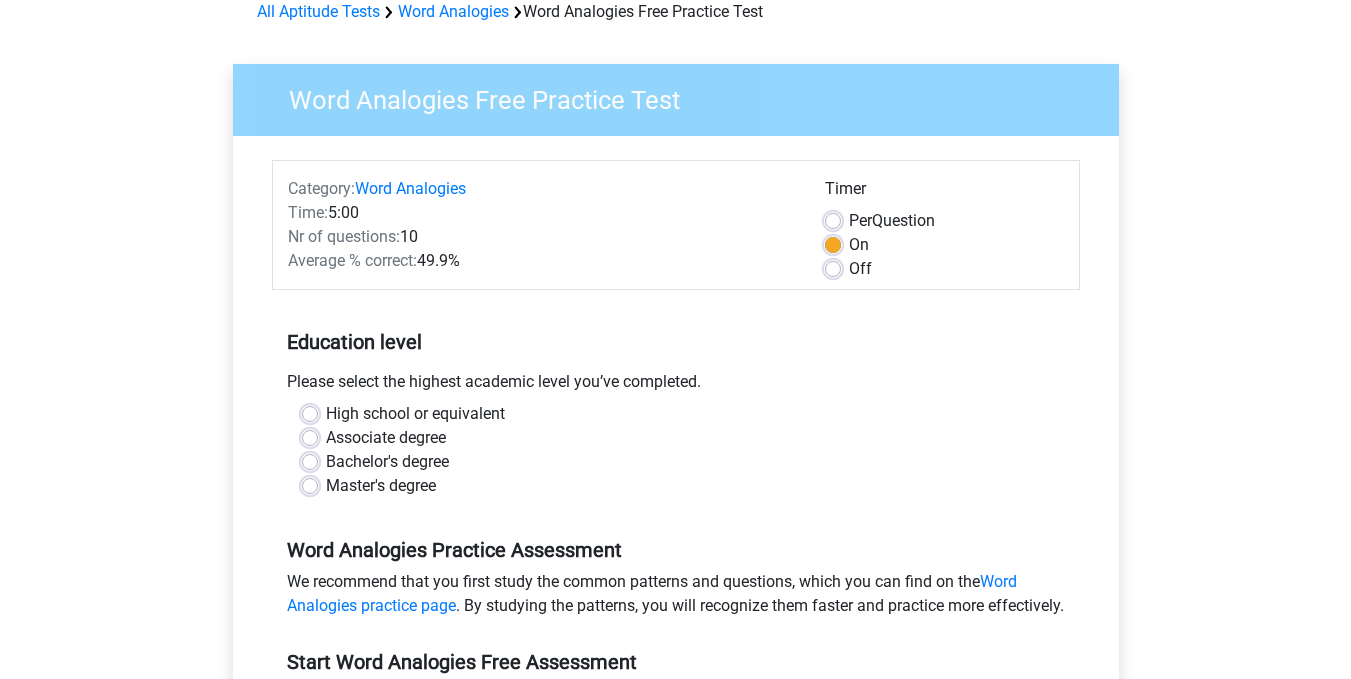 click on "Bachelor's degree" at bounding box center (676, 462) 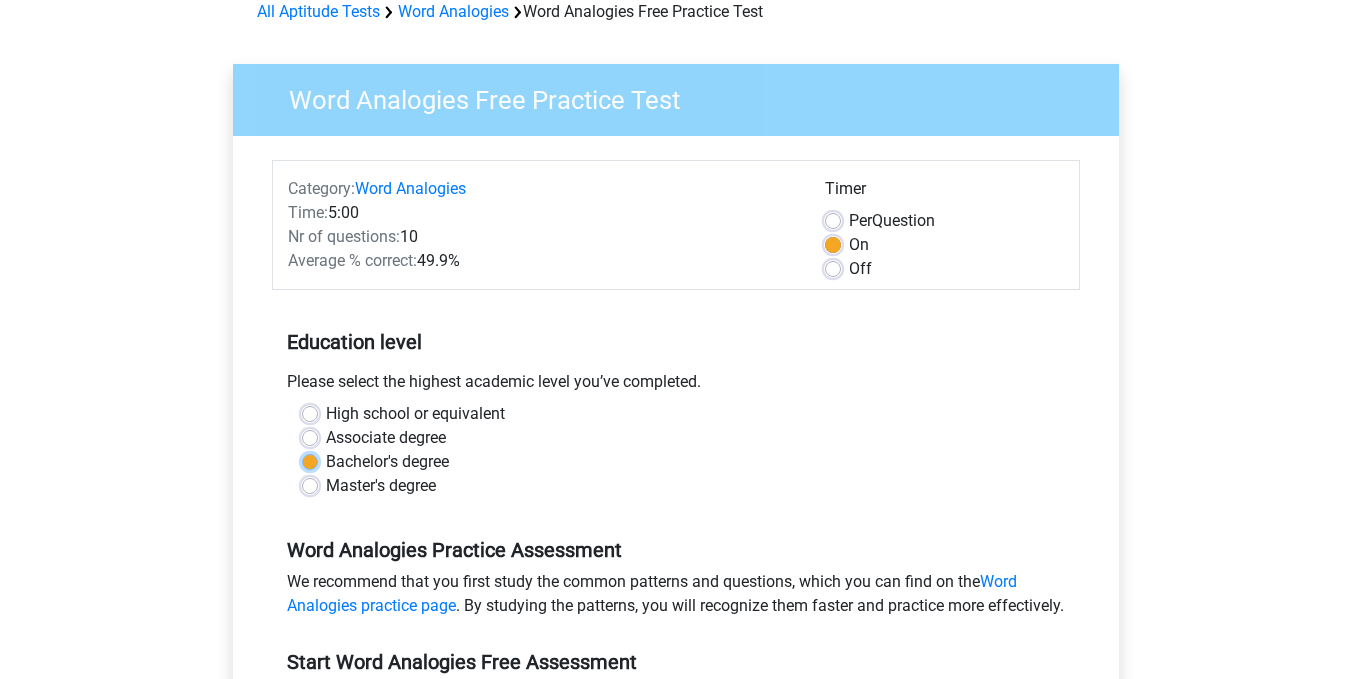 click on "Bachelor's degree" at bounding box center [310, 460] 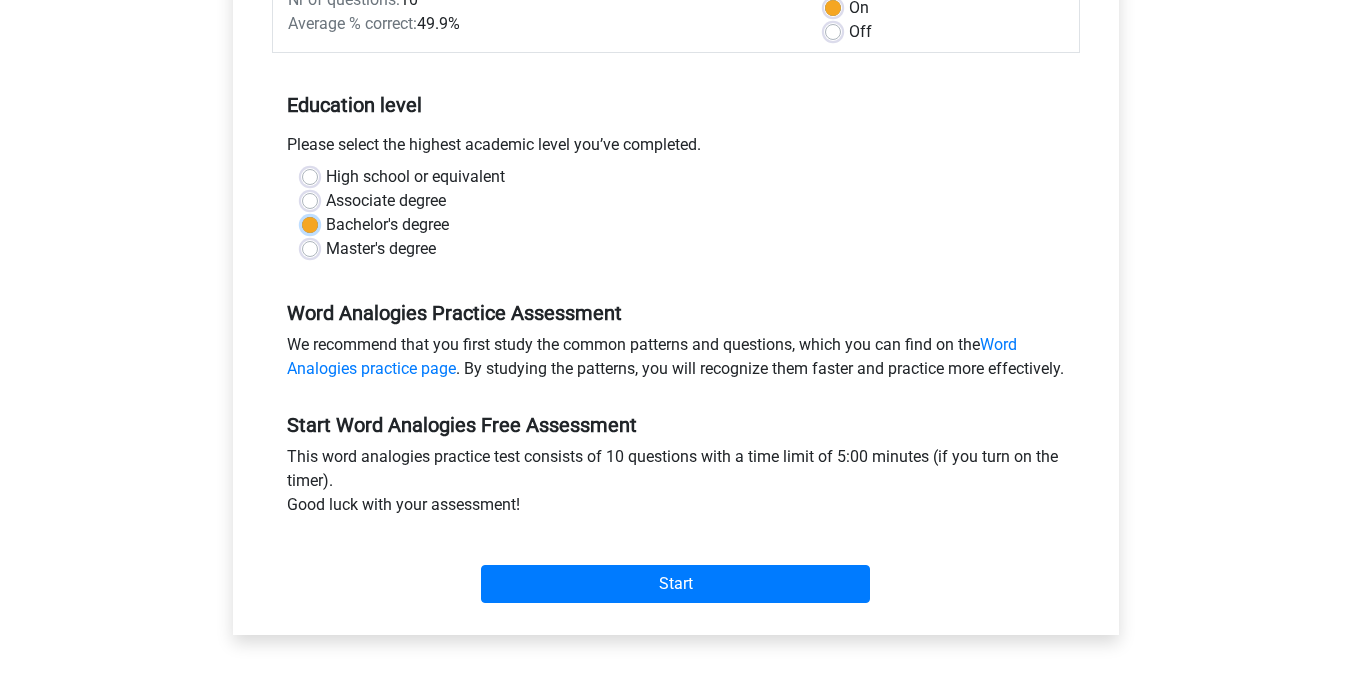scroll, scrollTop: 400, scrollLeft: 0, axis: vertical 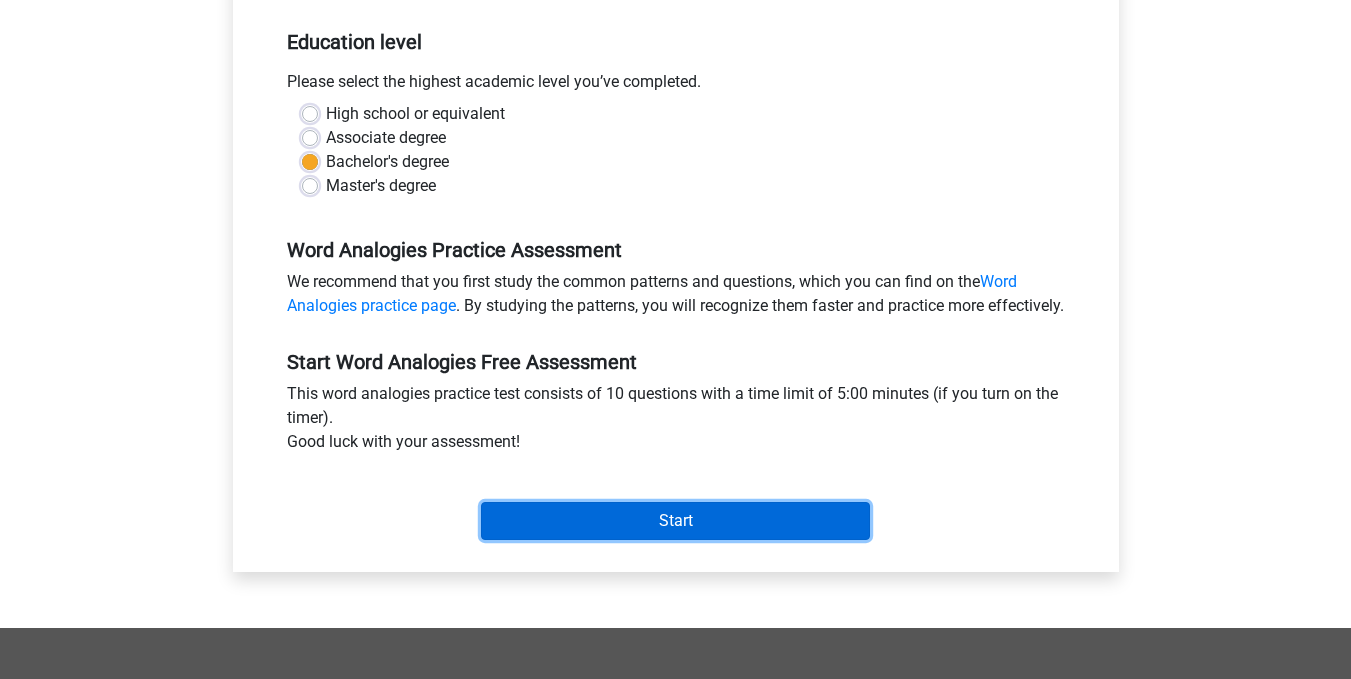 click on "Start" at bounding box center [675, 521] 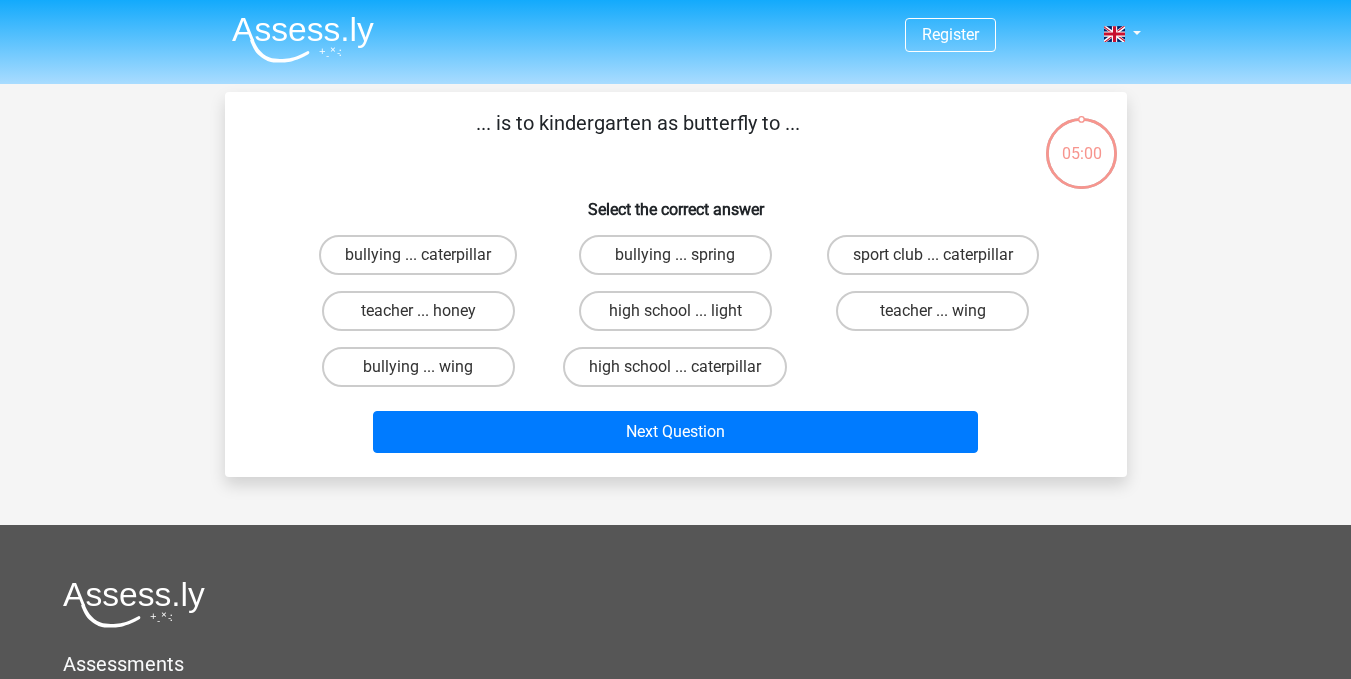 scroll, scrollTop: 0, scrollLeft: 0, axis: both 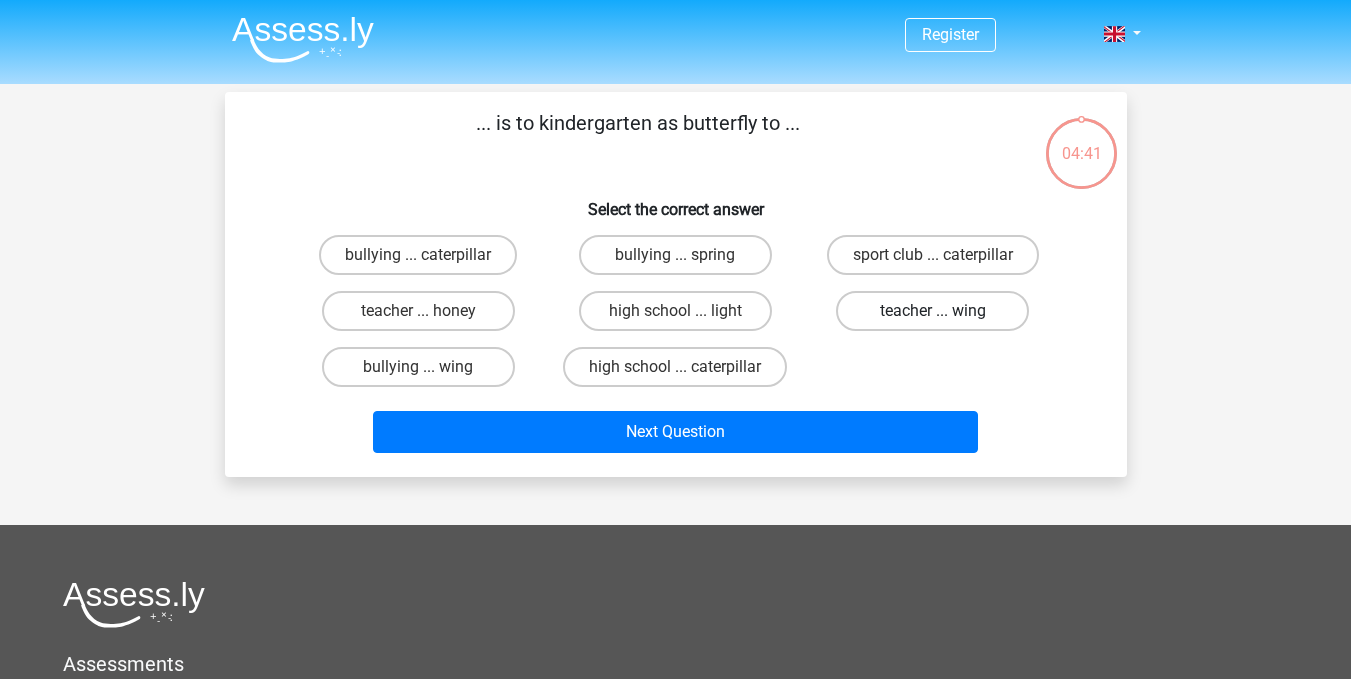 click on "teacher ... wing" at bounding box center [932, 311] 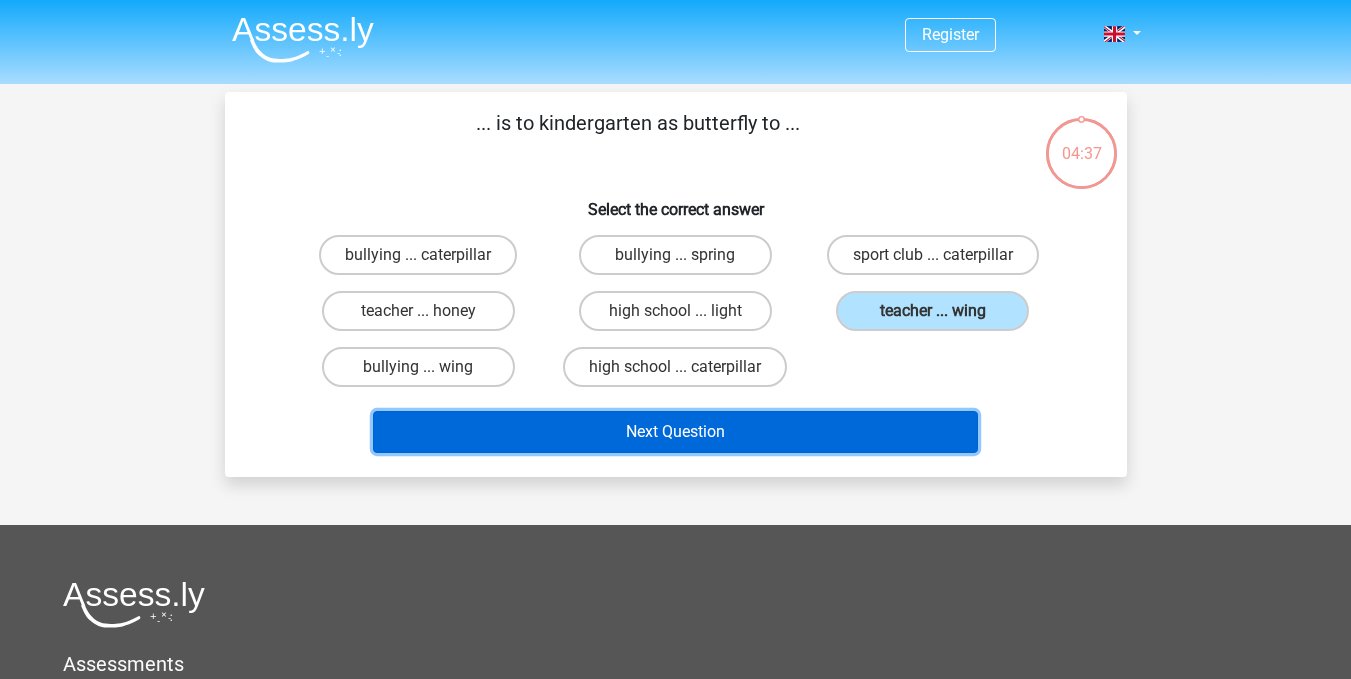 click on "Next Question" at bounding box center (675, 432) 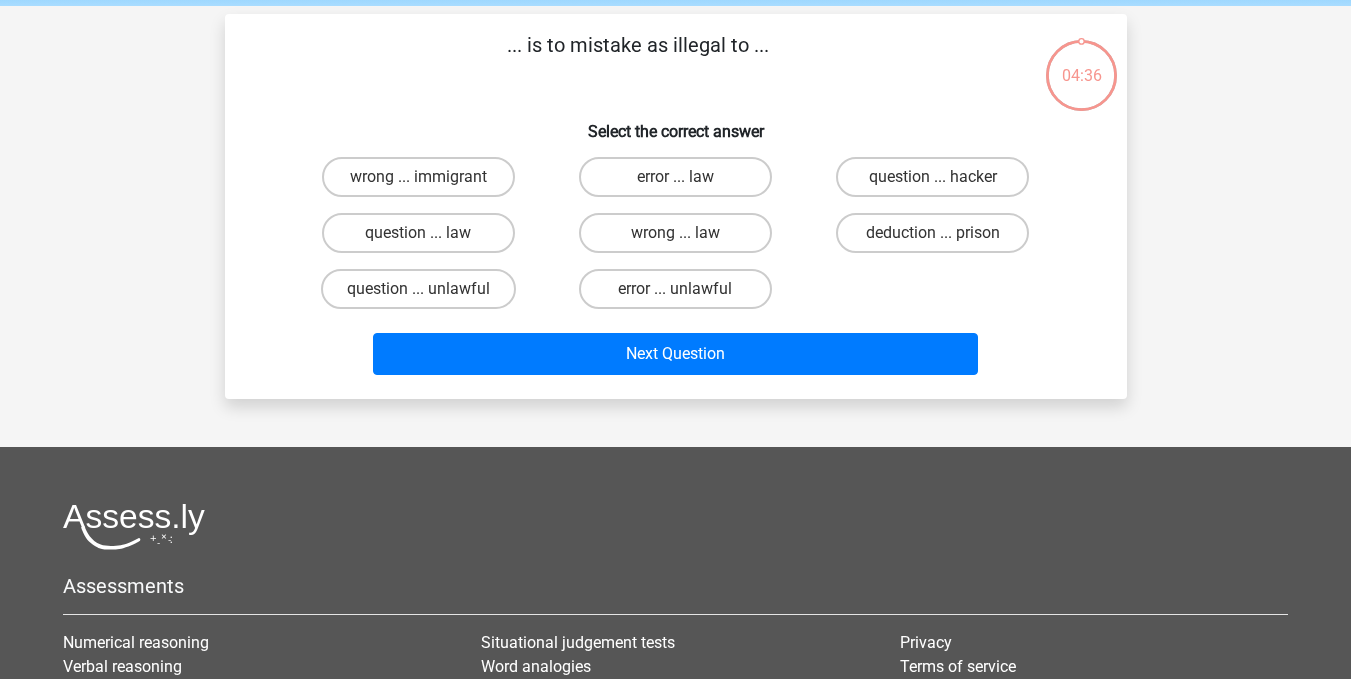 scroll, scrollTop: 92, scrollLeft: 0, axis: vertical 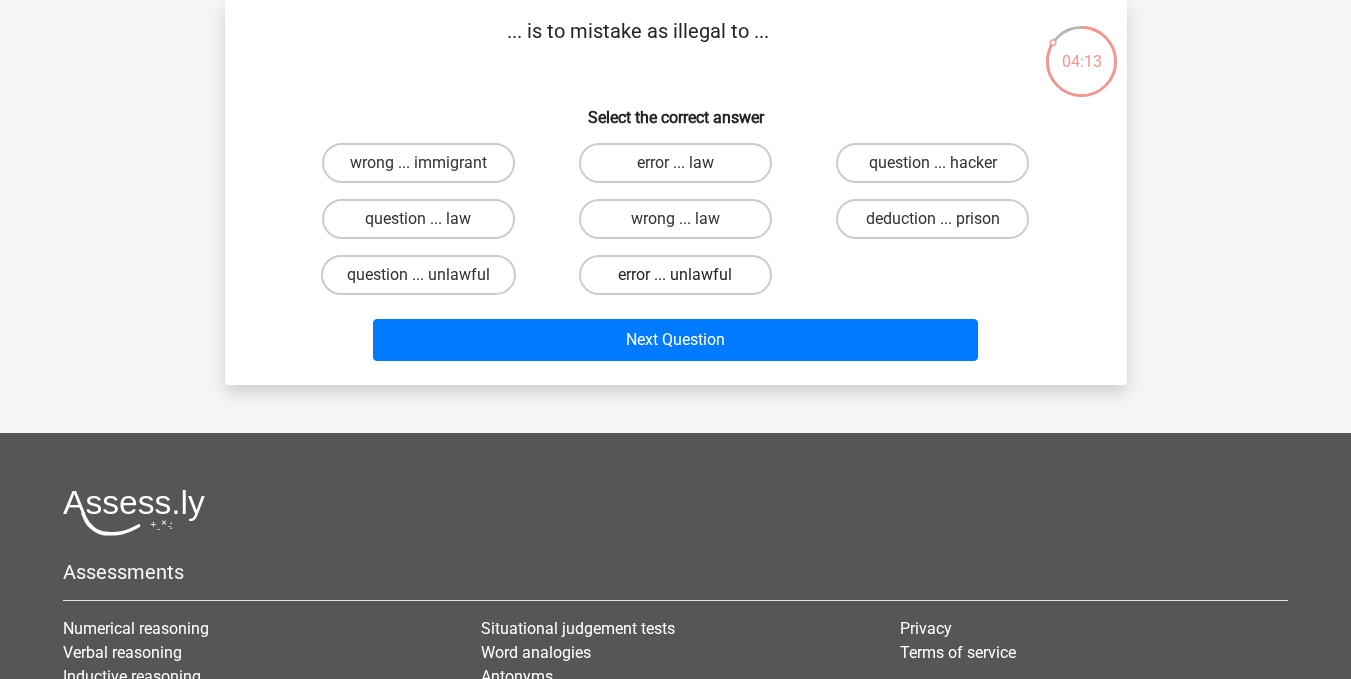 click on "error ... unlawful" at bounding box center [675, 275] 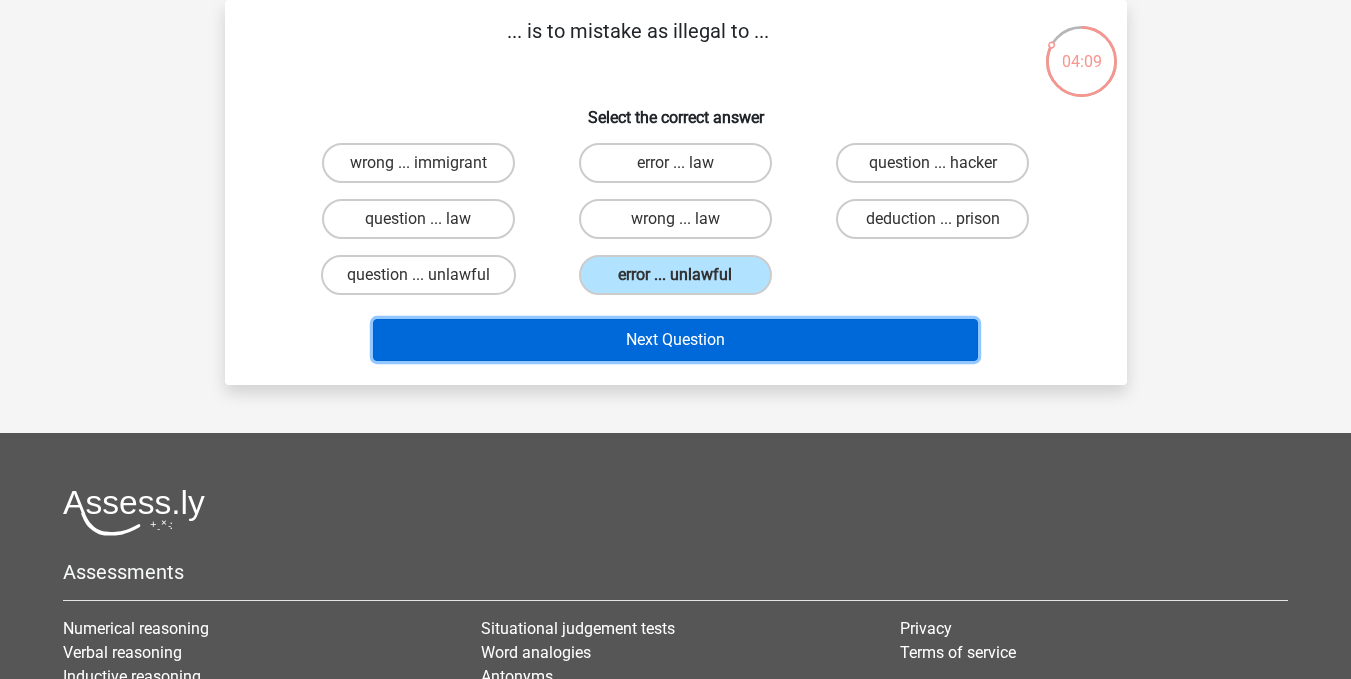 click on "Next Question" at bounding box center (675, 340) 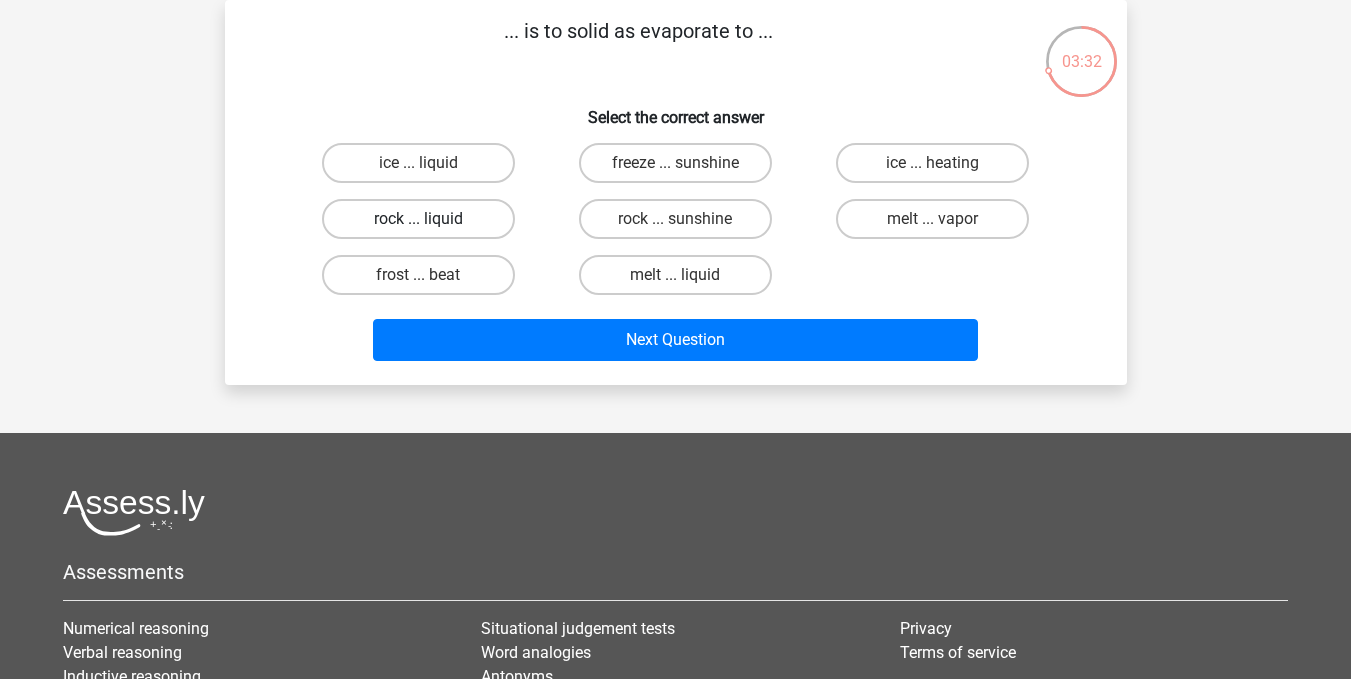 click on "rock ... liquid" at bounding box center (418, 219) 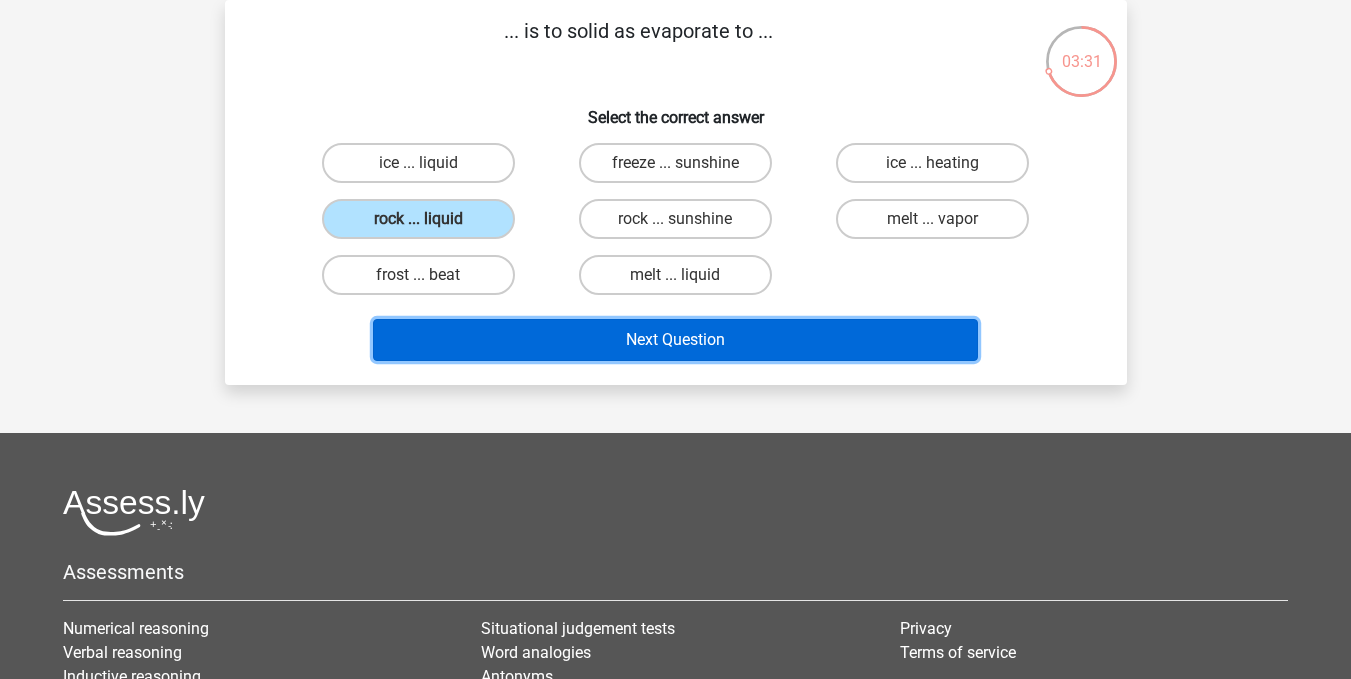 click on "Next Question" at bounding box center (675, 340) 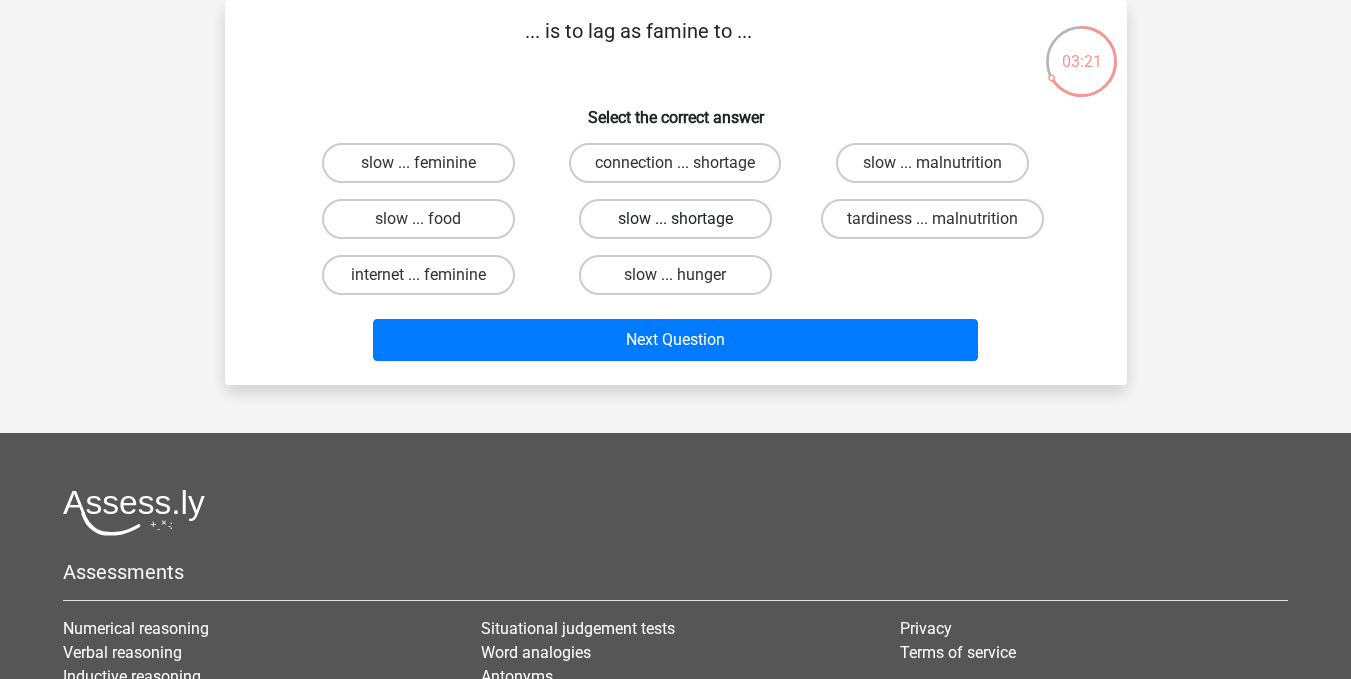 click on "slow ... shortage" at bounding box center [675, 219] 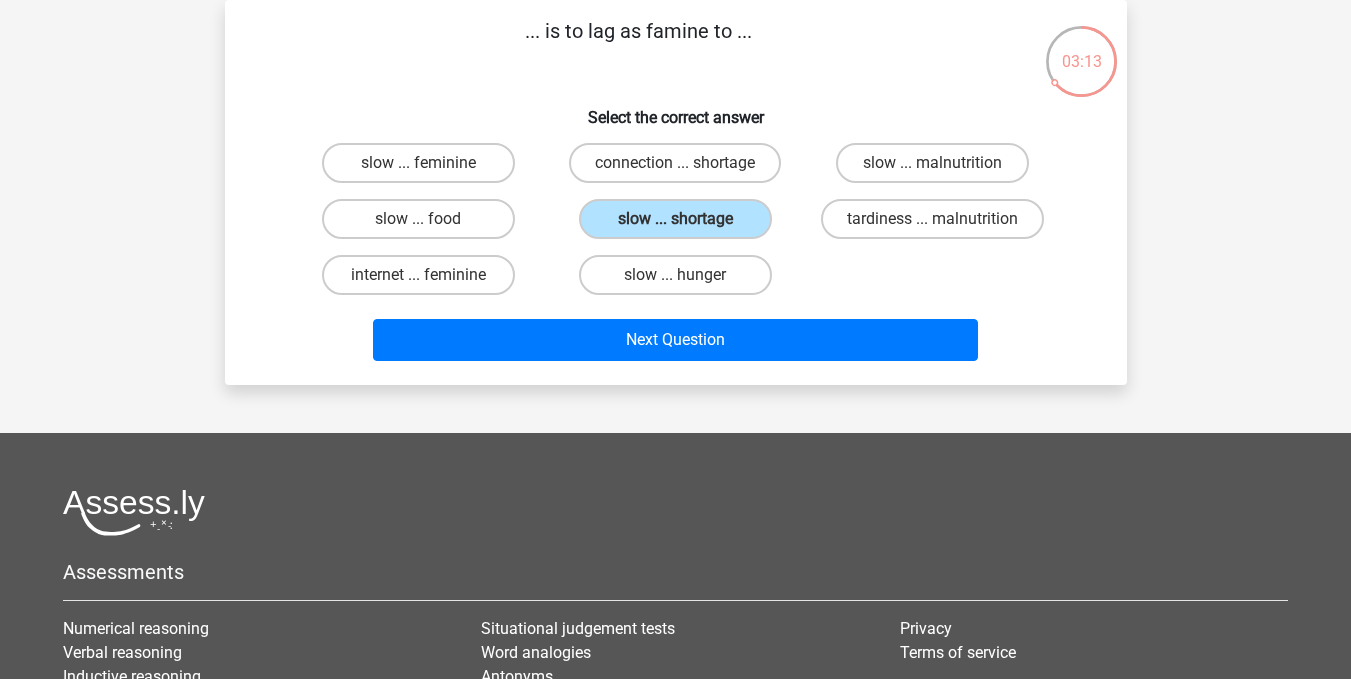 click on "slow ... hunger" at bounding box center [681, 281] 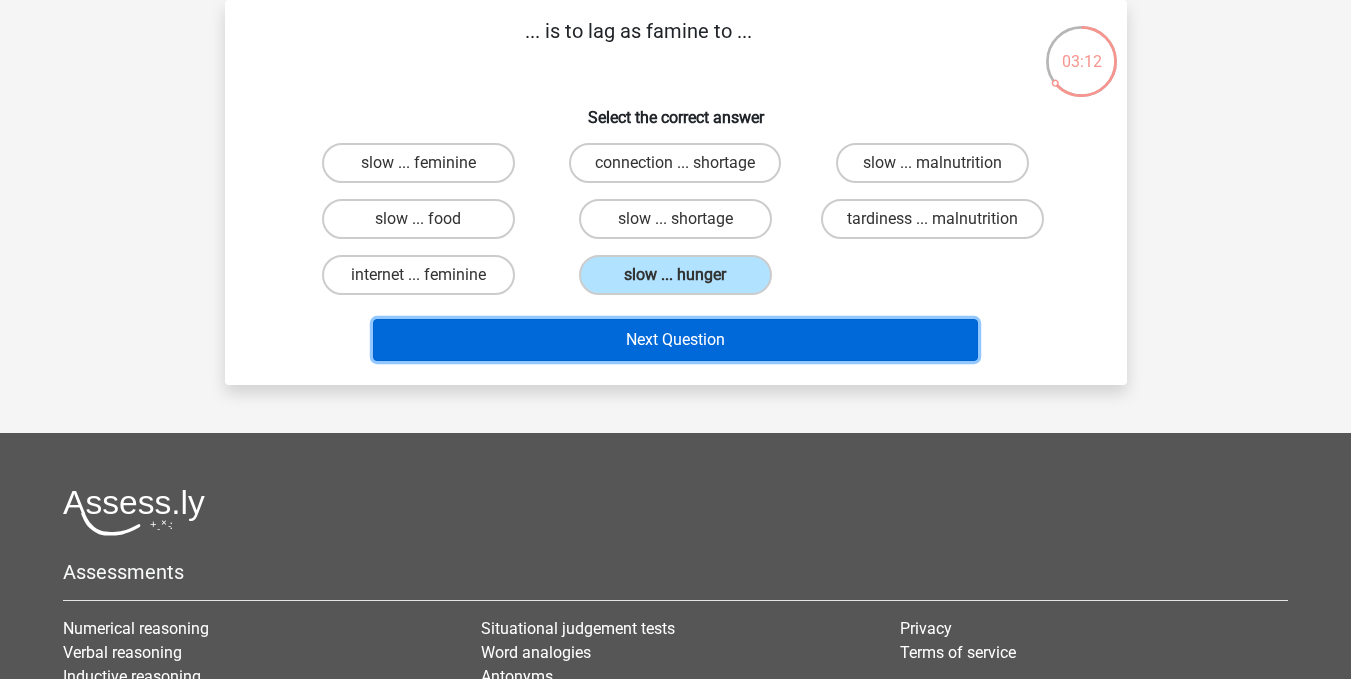 click on "Next Question" at bounding box center [675, 340] 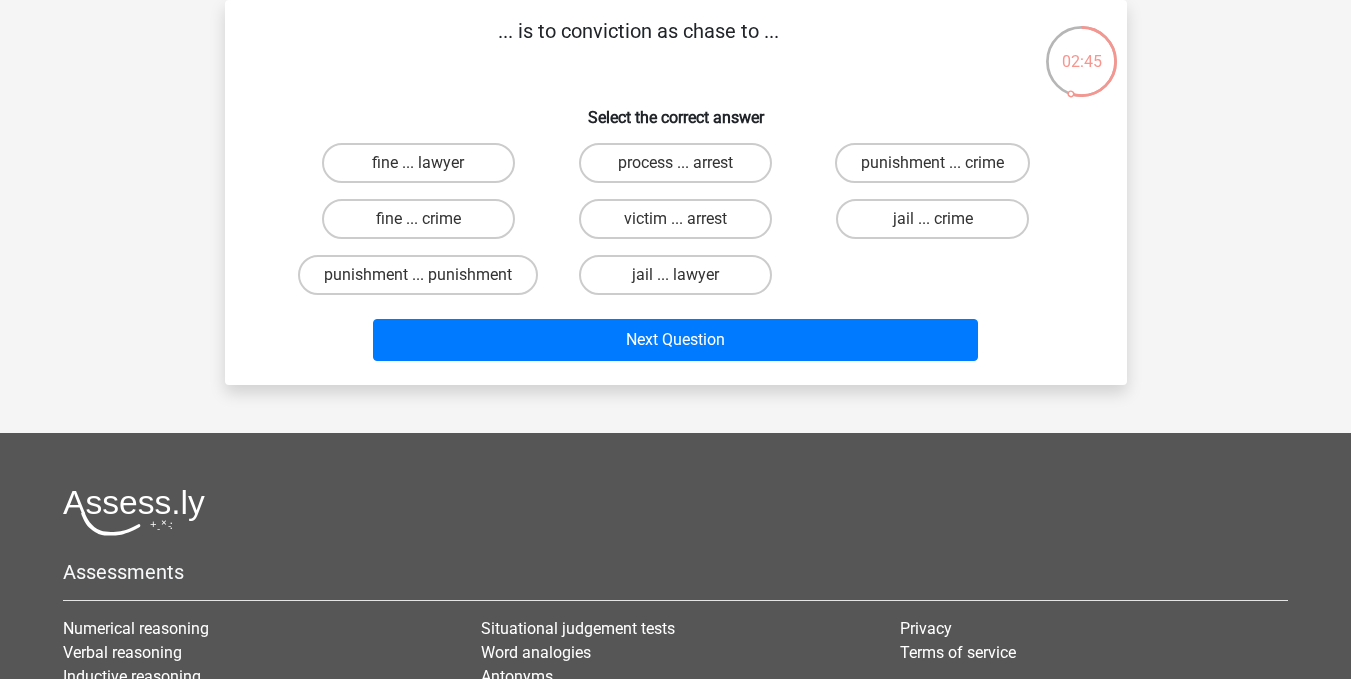click on "jail ... crime" at bounding box center (939, 225) 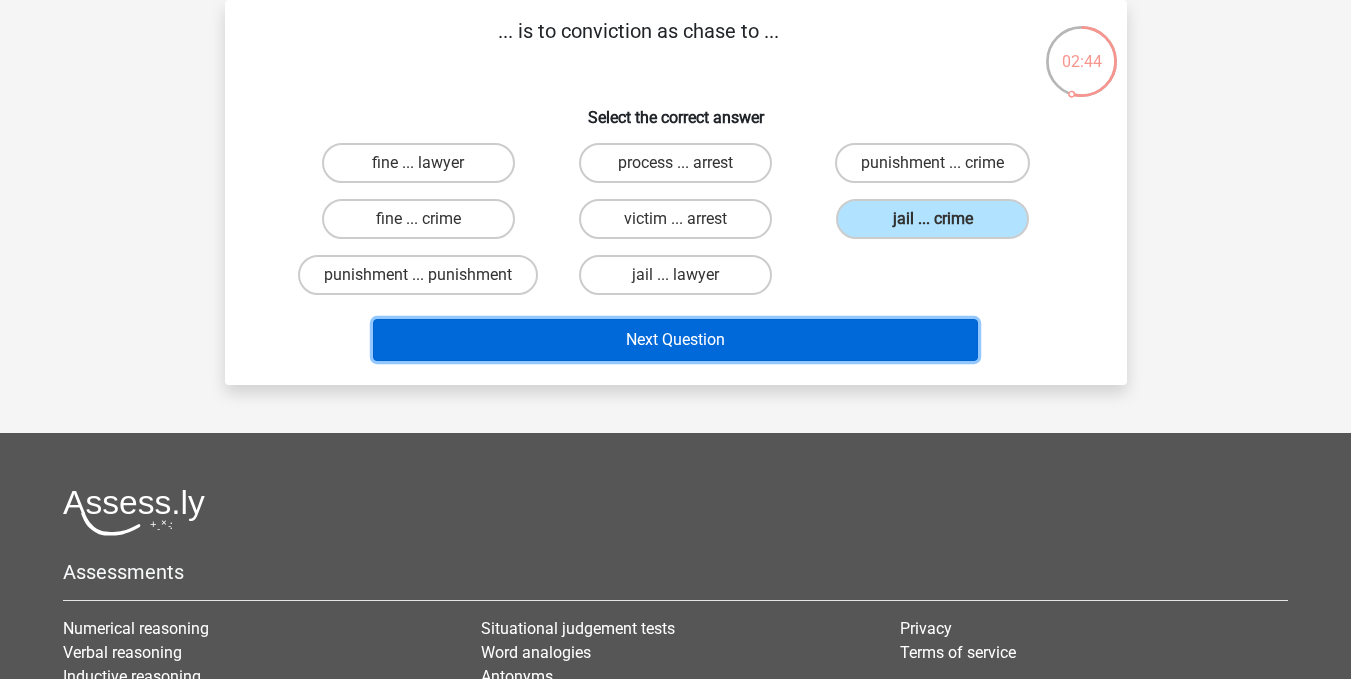 click on "Next Question" at bounding box center [675, 340] 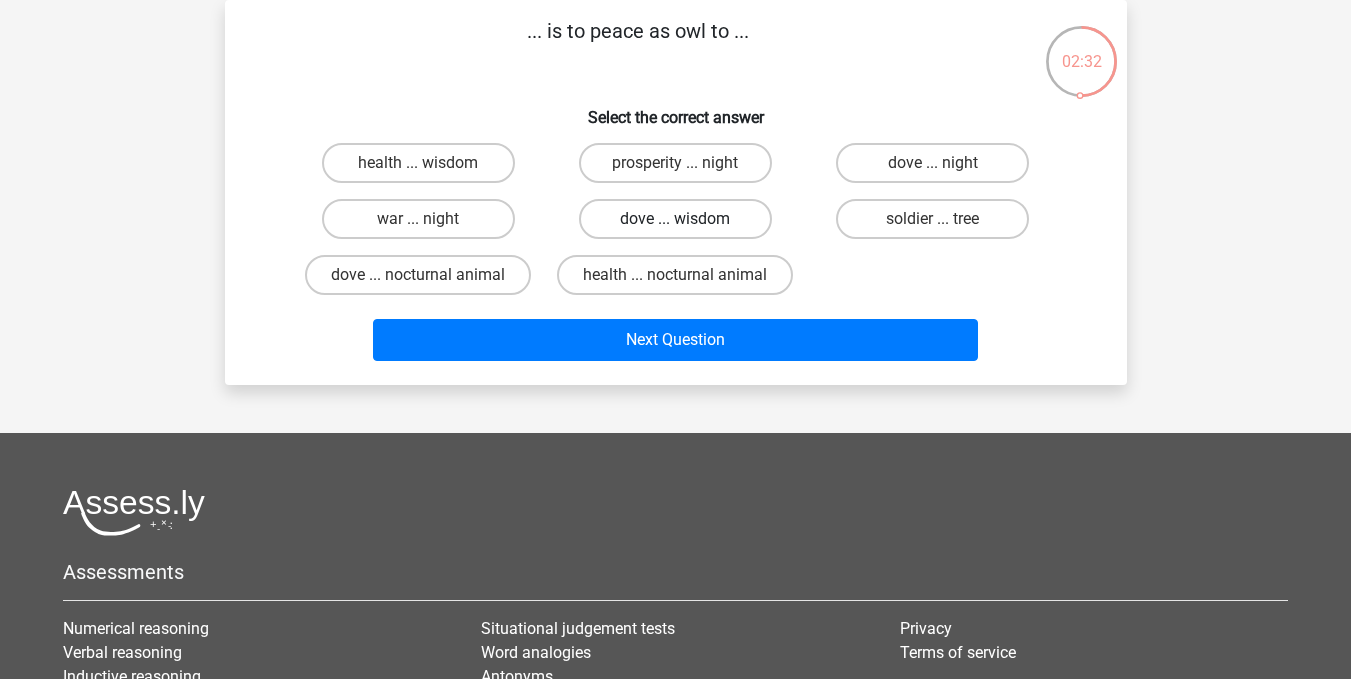 click on "dove ... wisdom" at bounding box center [675, 219] 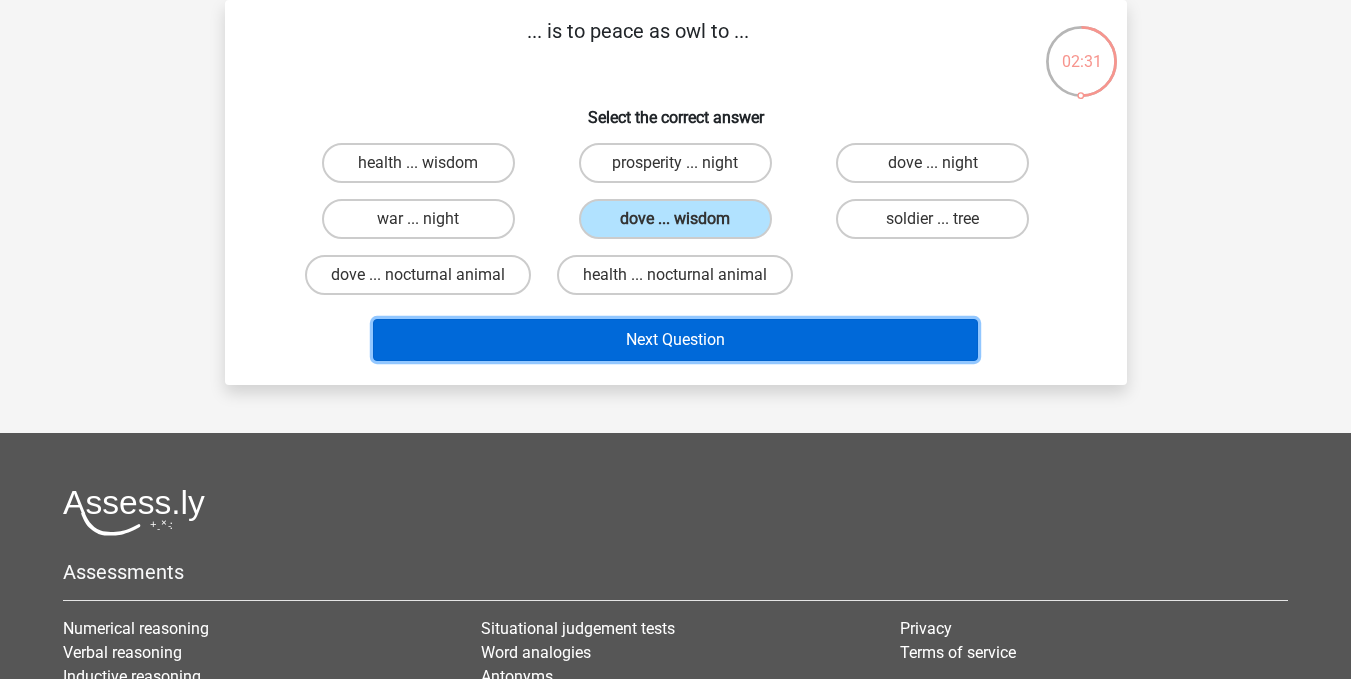 click on "Next Question" at bounding box center [675, 340] 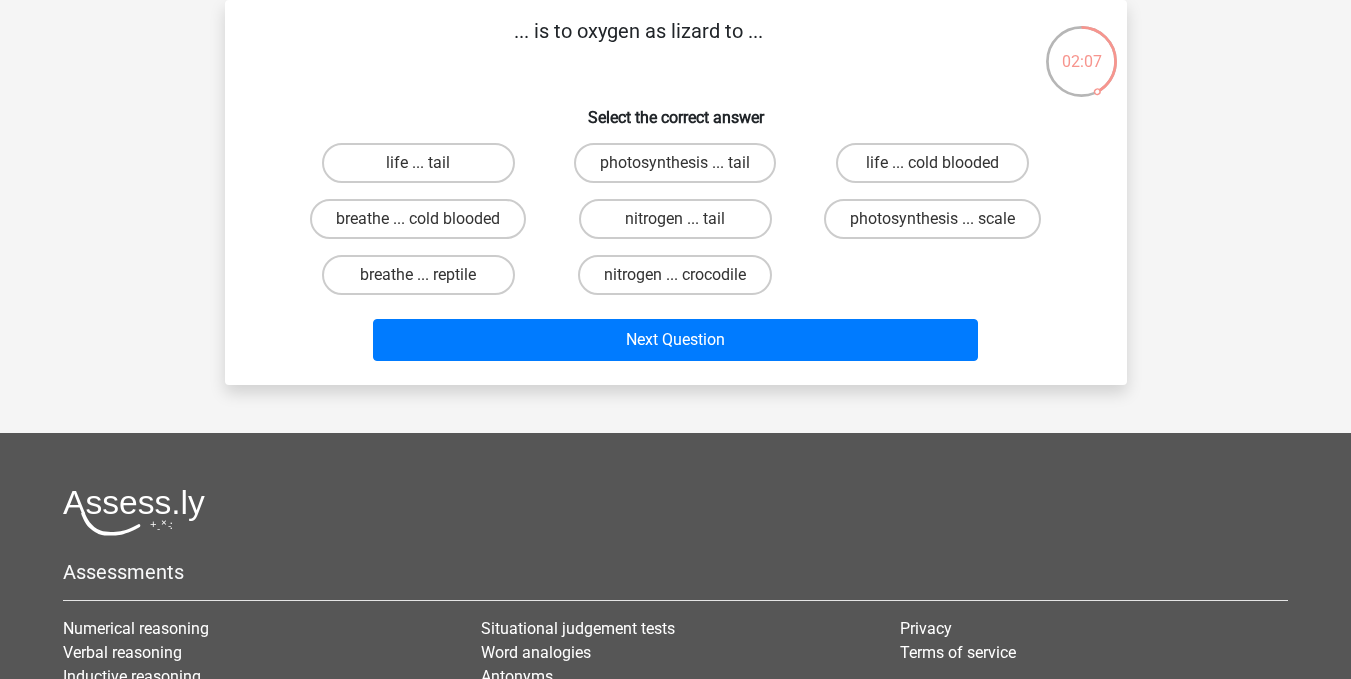 click on "life ... tail" at bounding box center [424, 169] 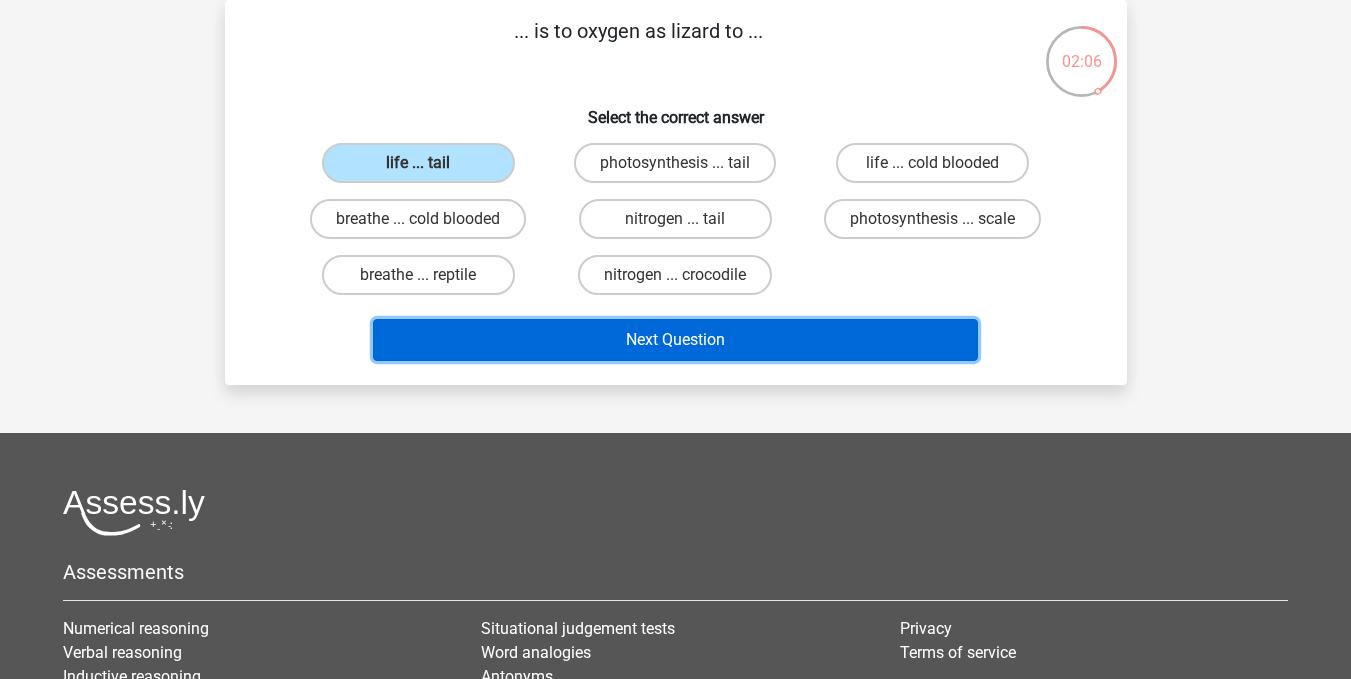 click on "Next Question" at bounding box center [675, 340] 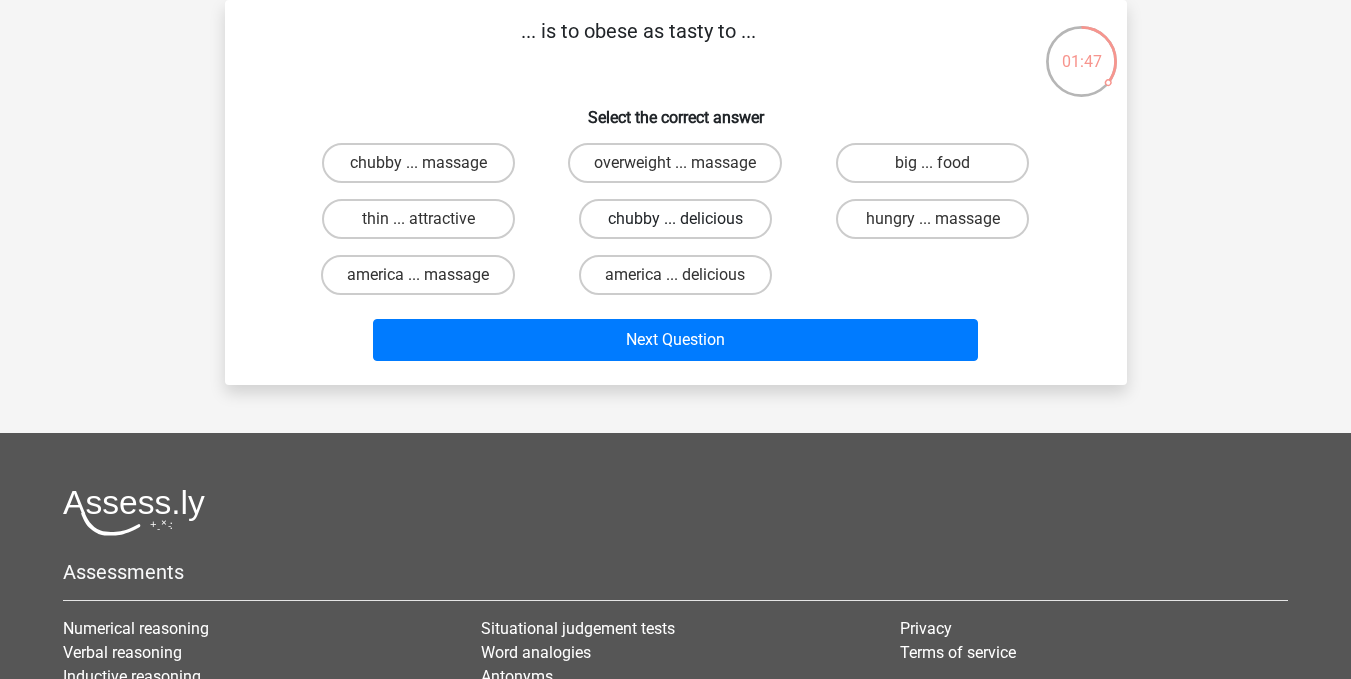 click on "chubby ... delicious" at bounding box center [675, 219] 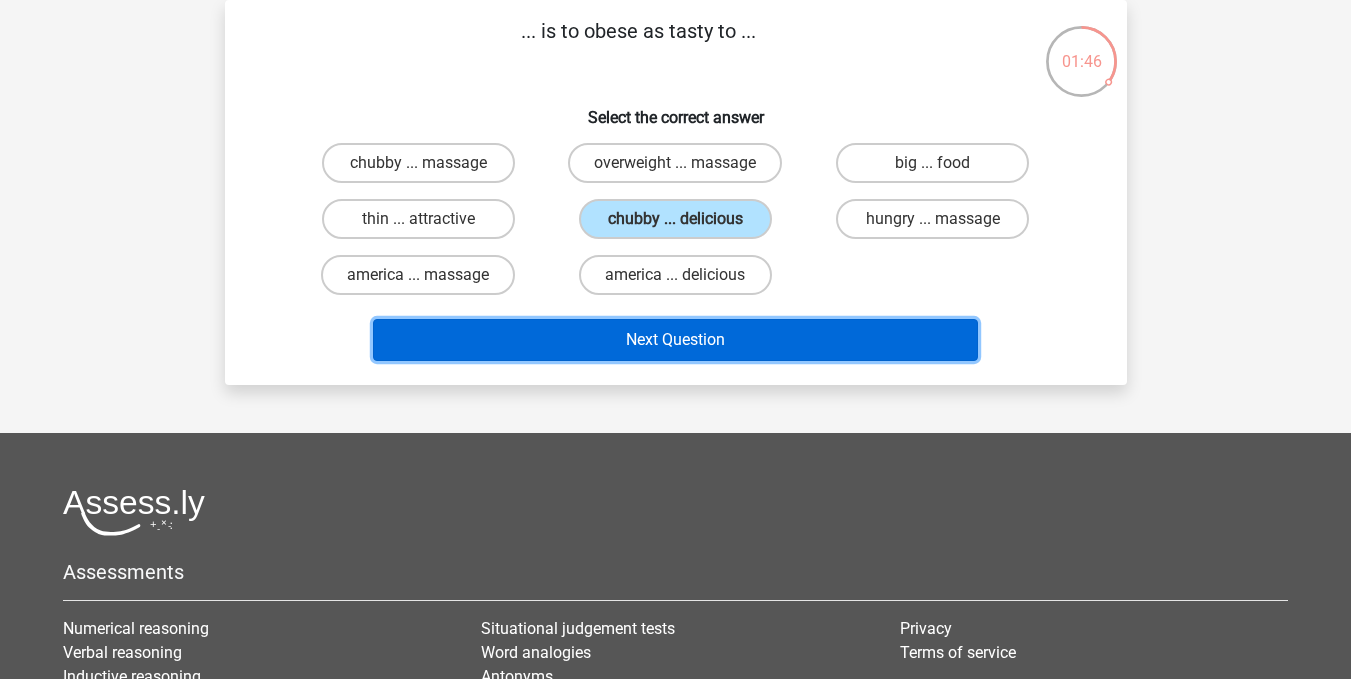 click on "Next Question" at bounding box center [675, 340] 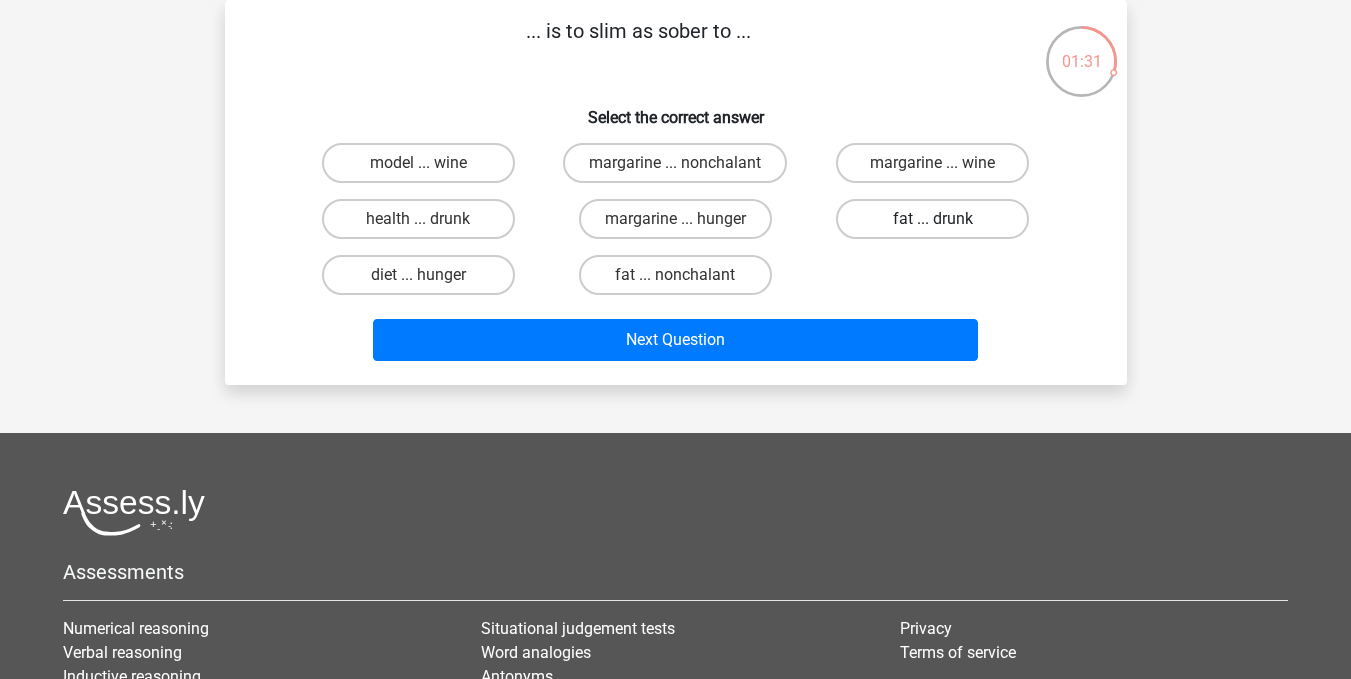 click on "fat ... drunk" at bounding box center [932, 219] 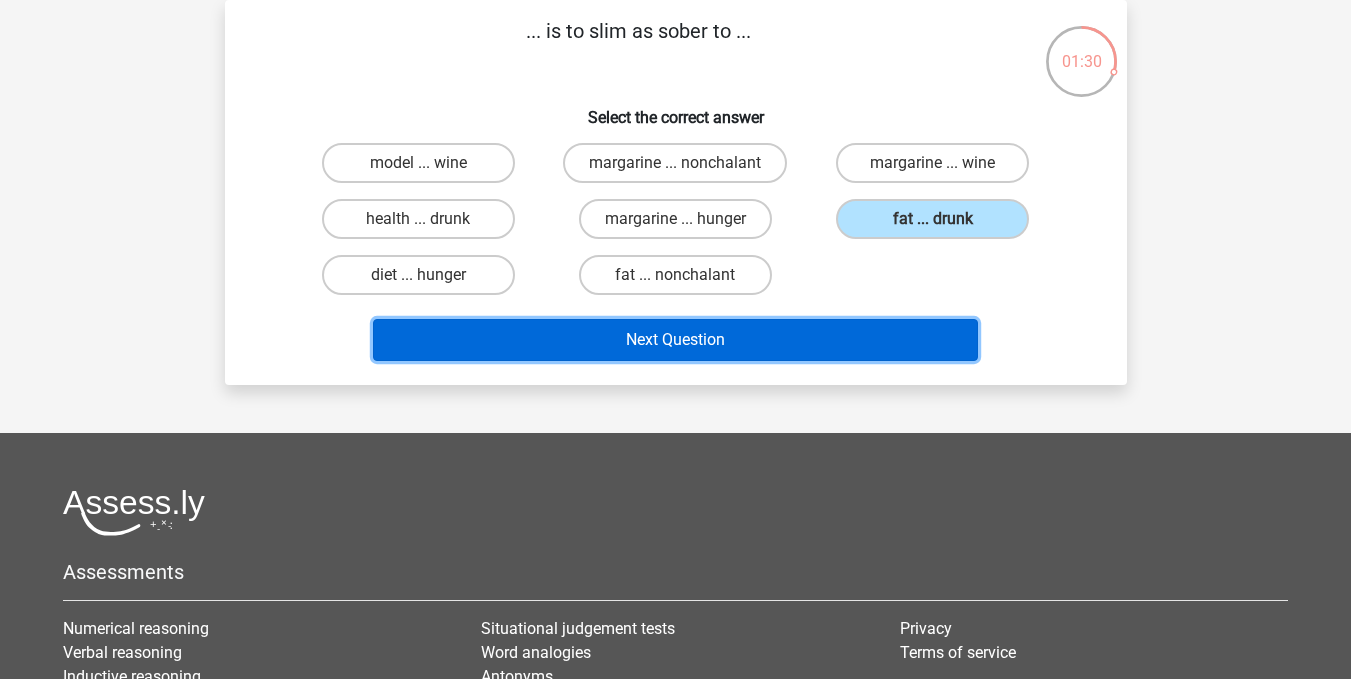 click on "Next Question" at bounding box center (675, 340) 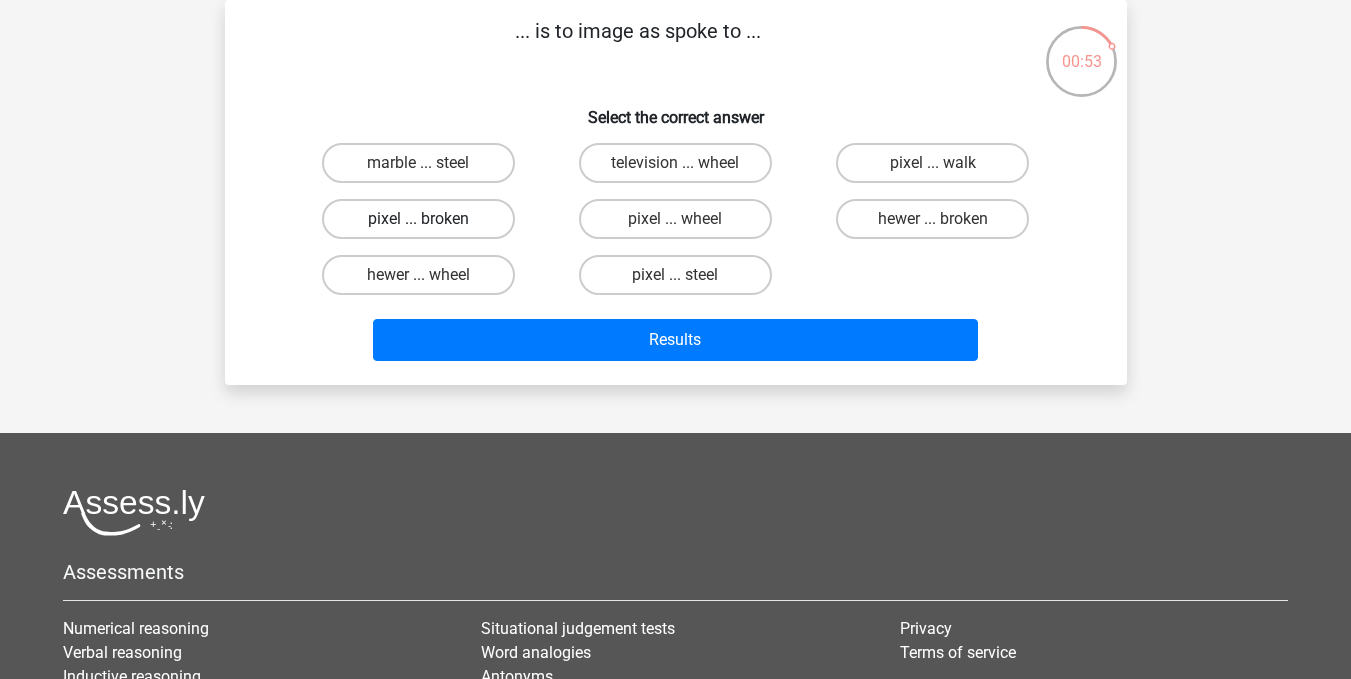 click on "pixel ... broken" at bounding box center [418, 219] 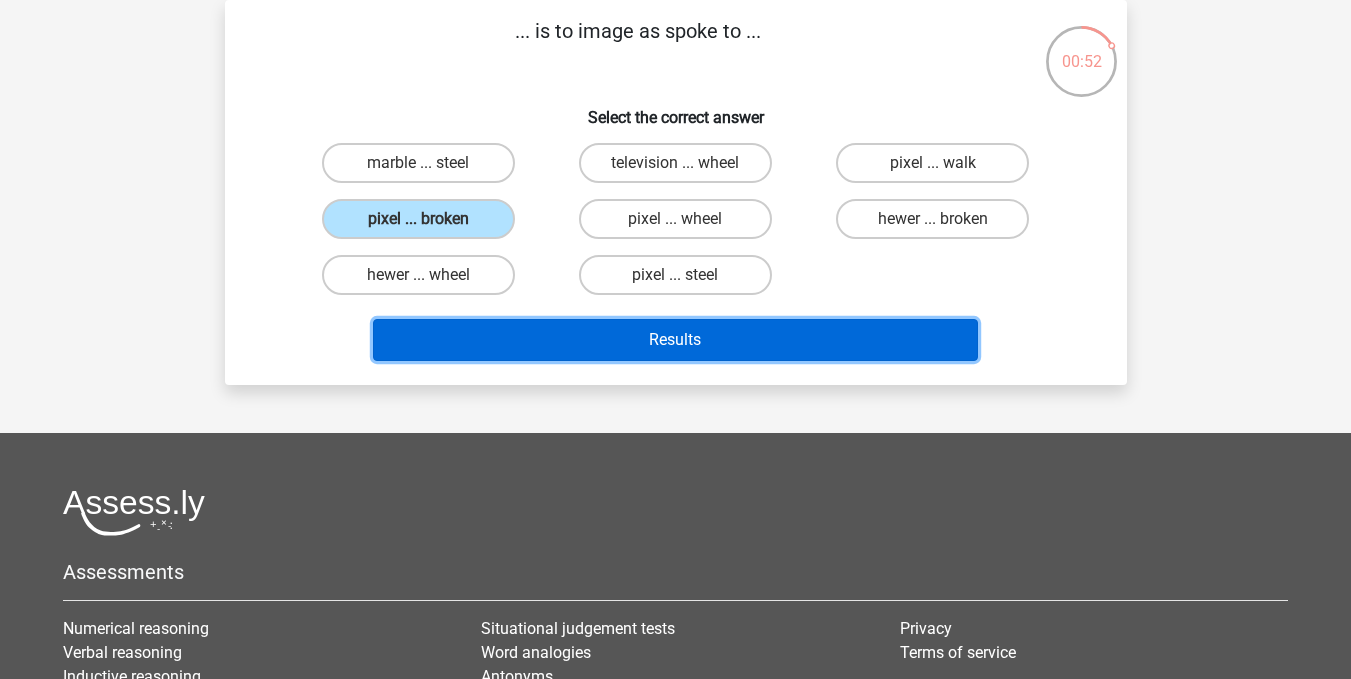 click on "Results" at bounding box center (675, 340) 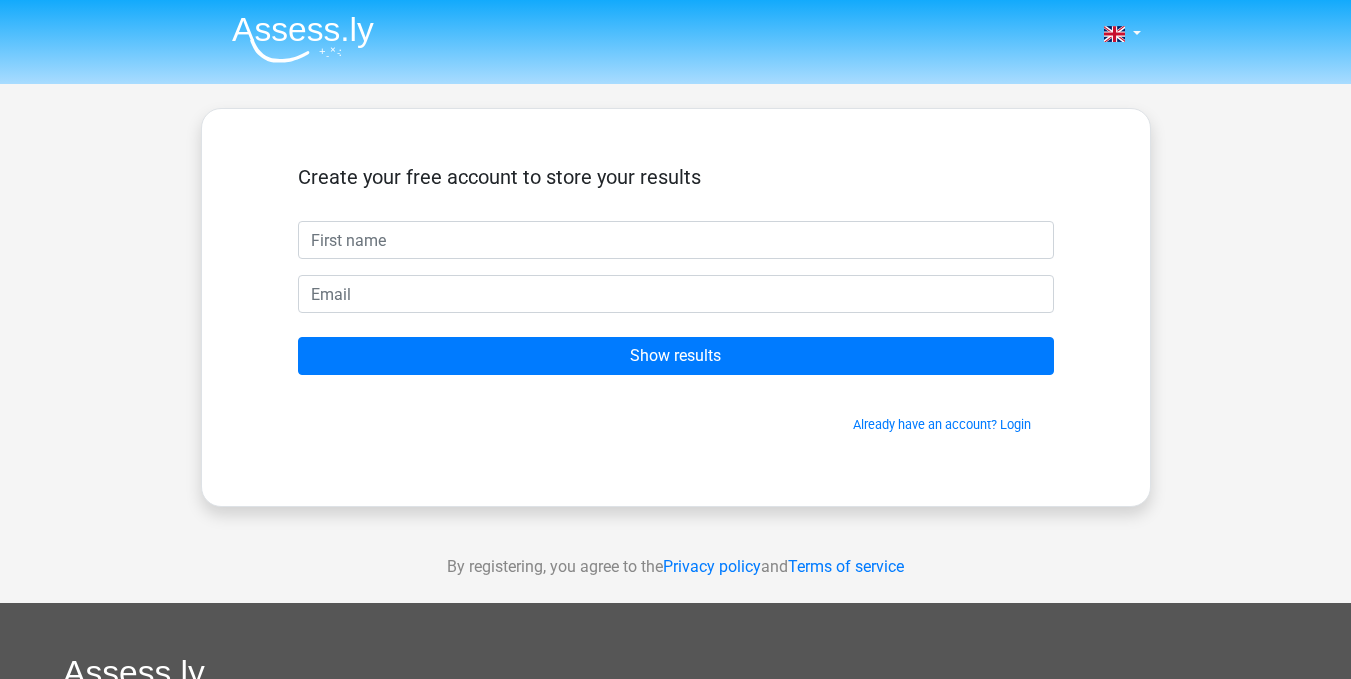 scroll, scrollTop: 0, scrollLeft: 0, axis: both 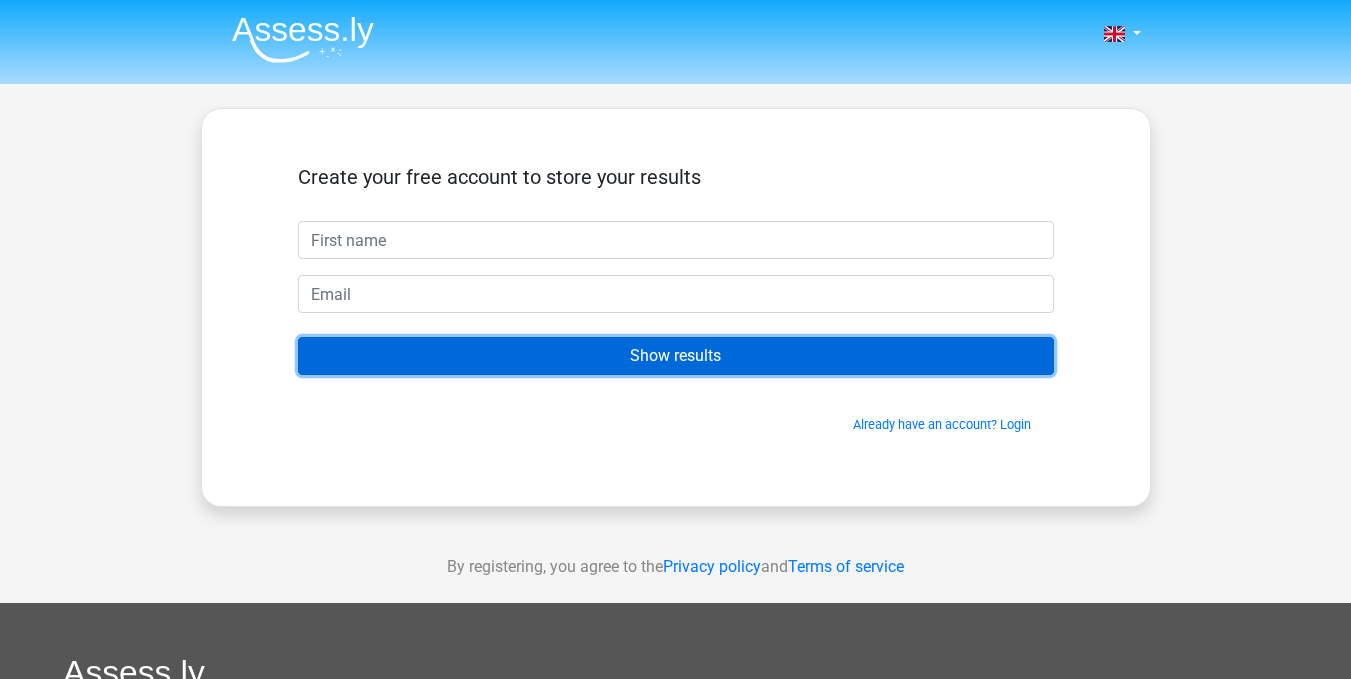 click on "Show results" at bounding box center [676, 356] 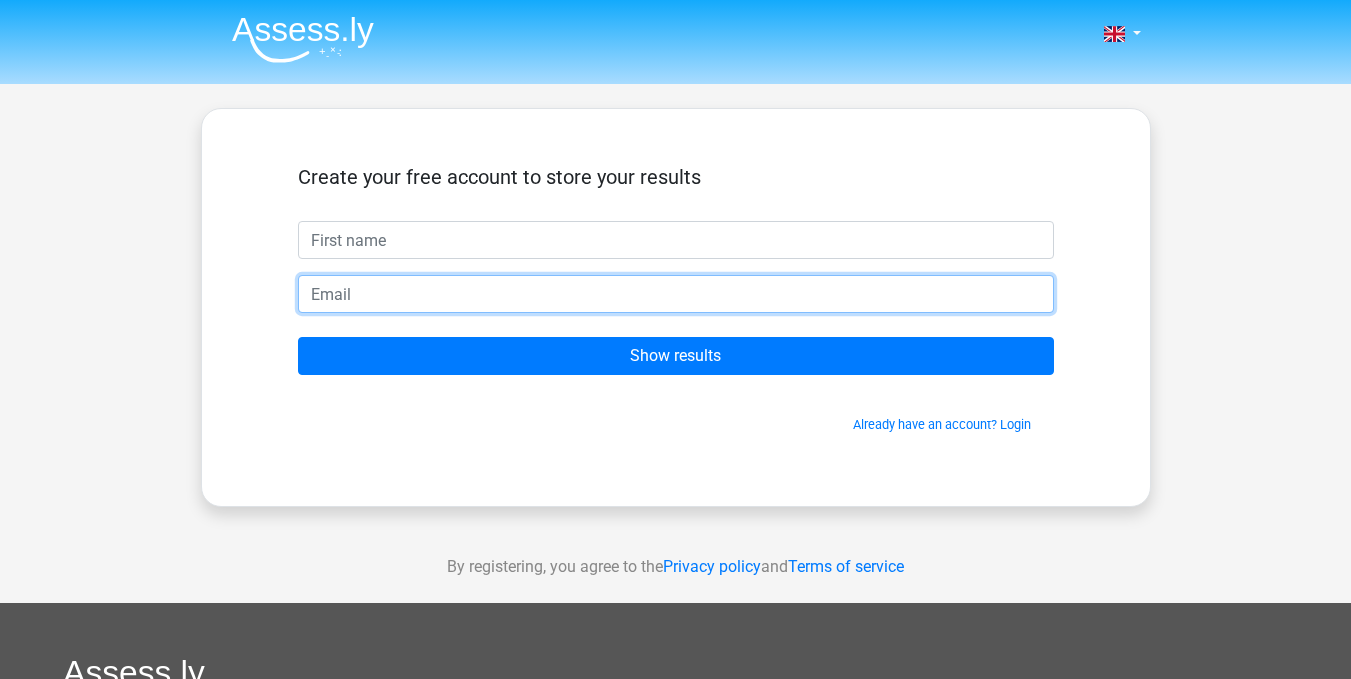drag, startPoint x: 671, startPoint y: 283, endPoint x: 641, endPoint y: 269, distance: 33.105892 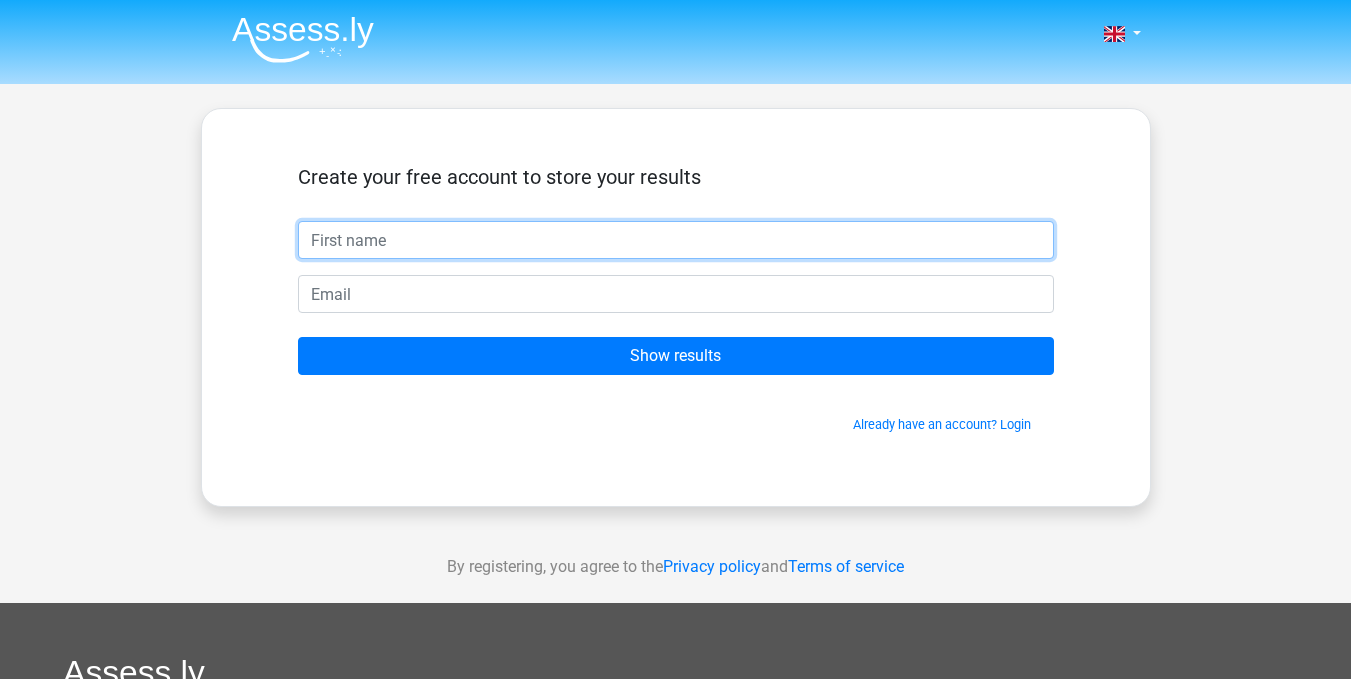 click at bounding box center (676, 240) 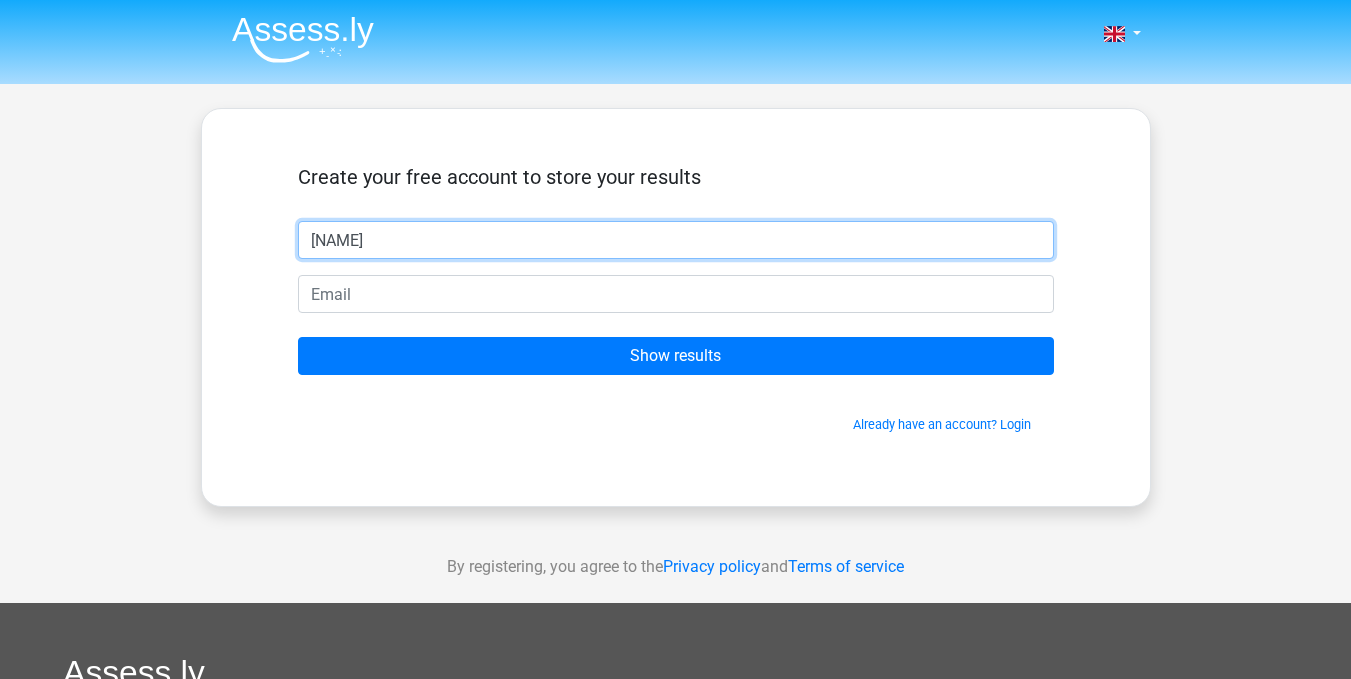 type on "cecelle" 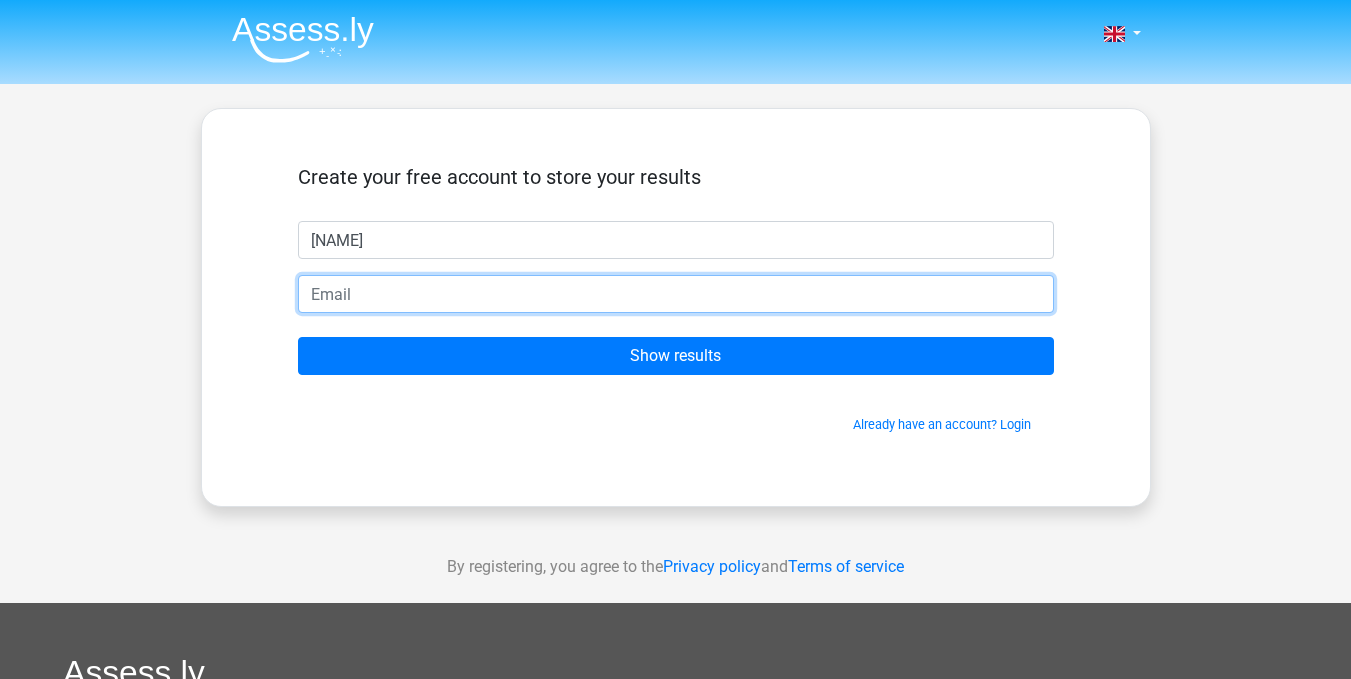 click at bounding box center (676, 294) 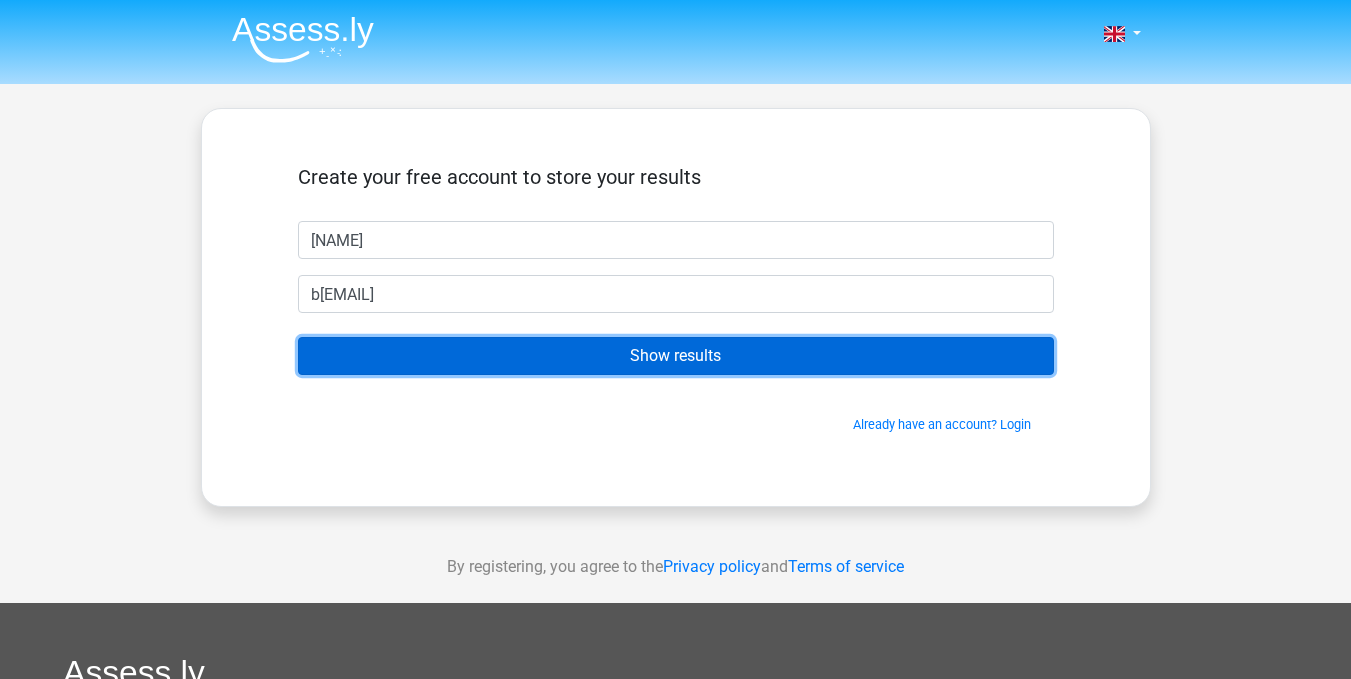 click on "Show results" at bounding box center [676, 356] 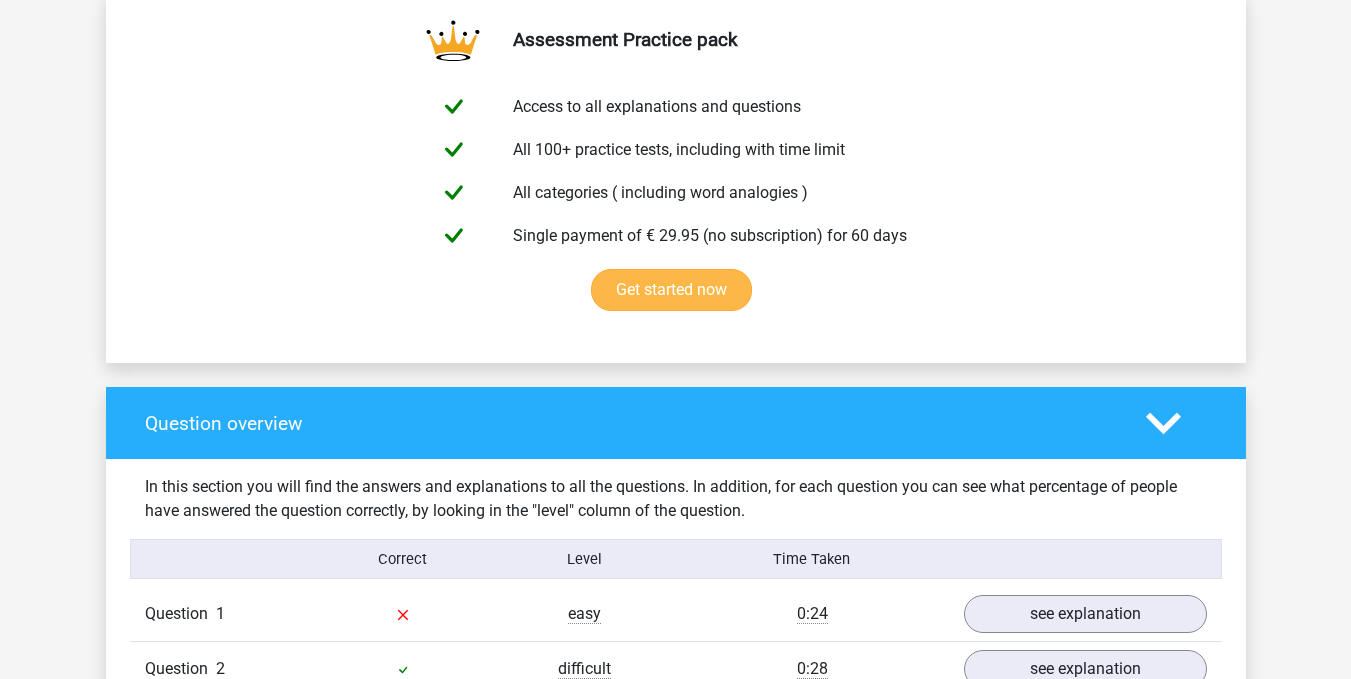 scroll, scrollTop: 1200, scrollLeft: 0, axis: vertical 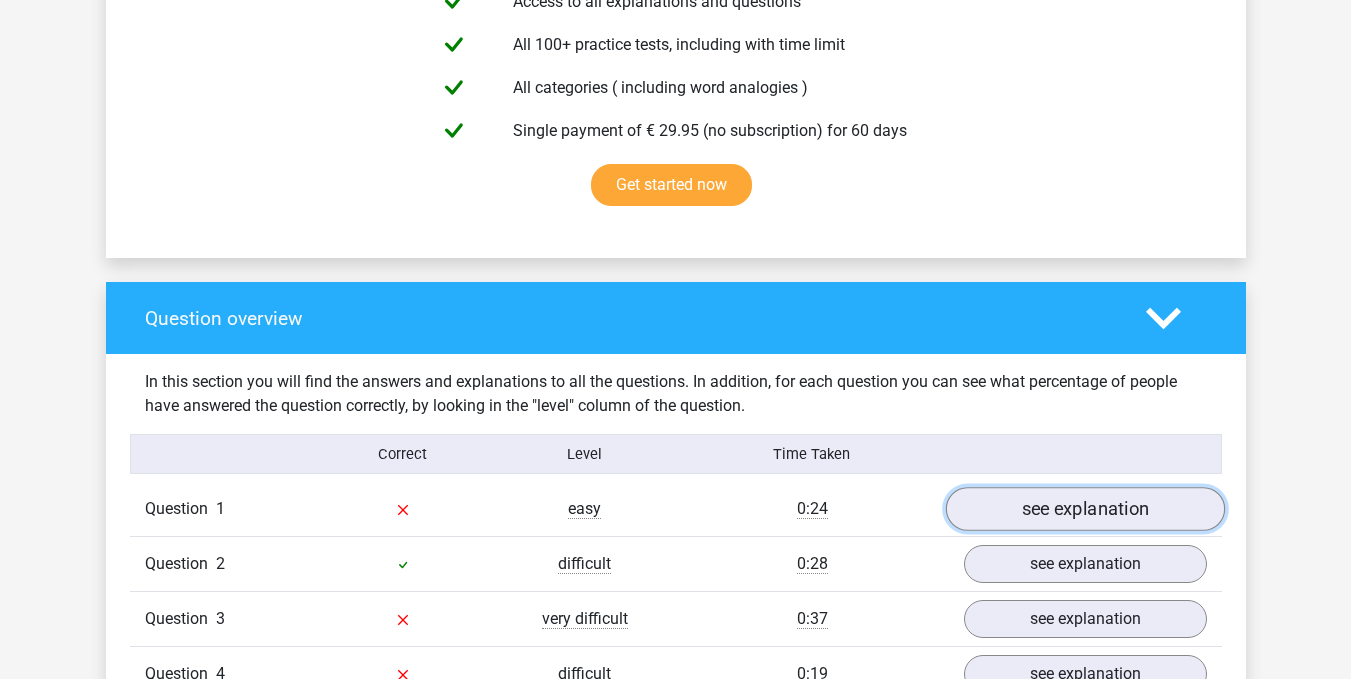 click on "see explanation" at bounding box center (1084, 509) 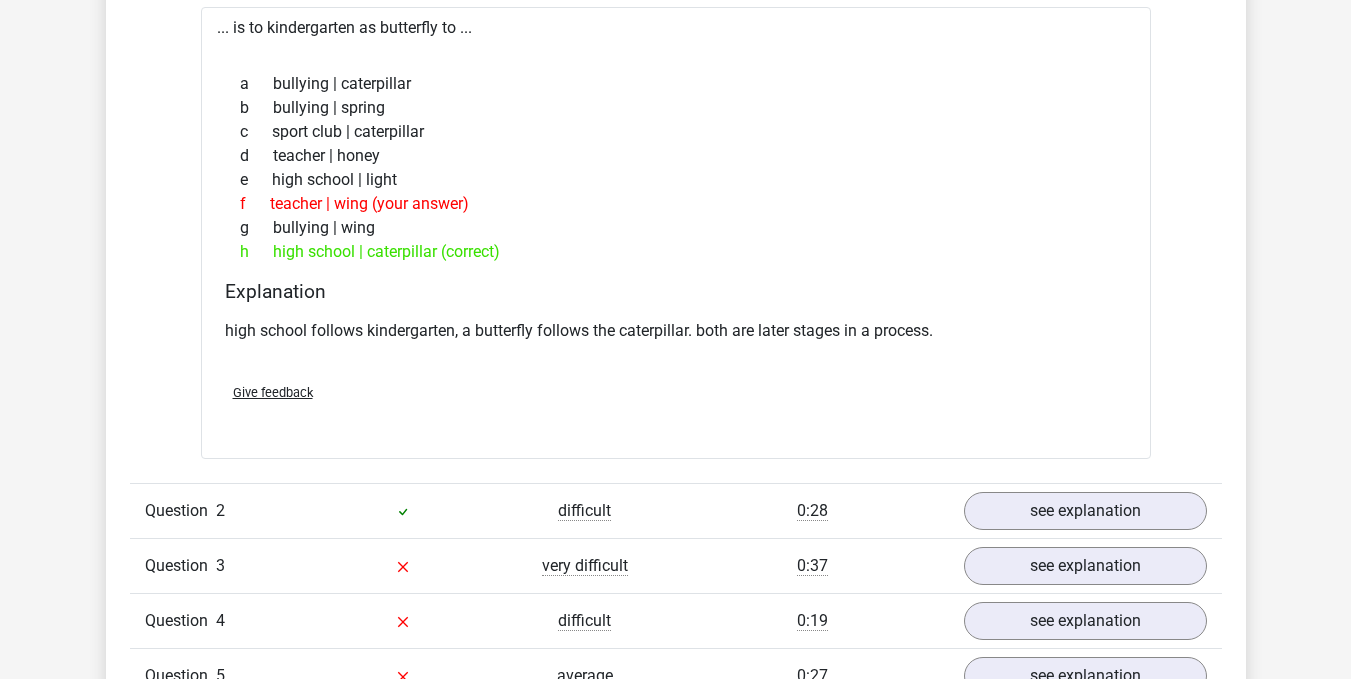 scroll, scrollTop: 1800, scrollLeft: 0, axis: vertical 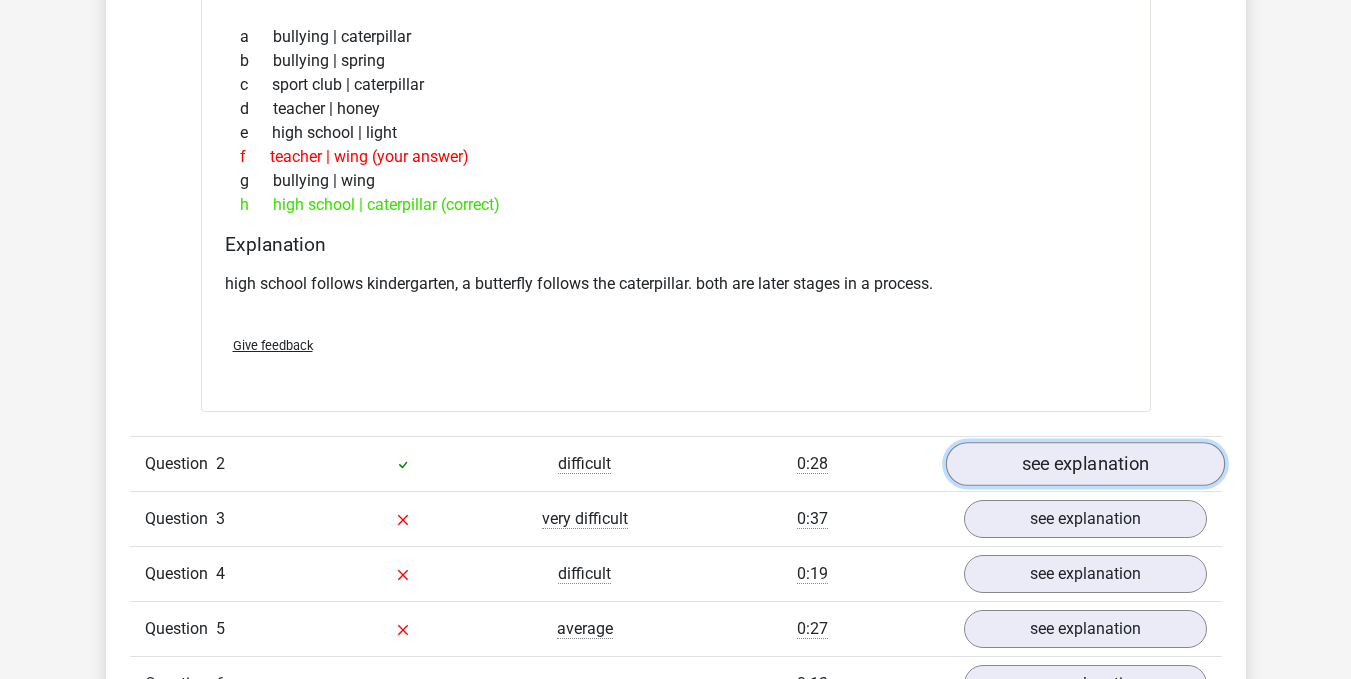 click on "see explanation" at bounding box center (1084, 464) 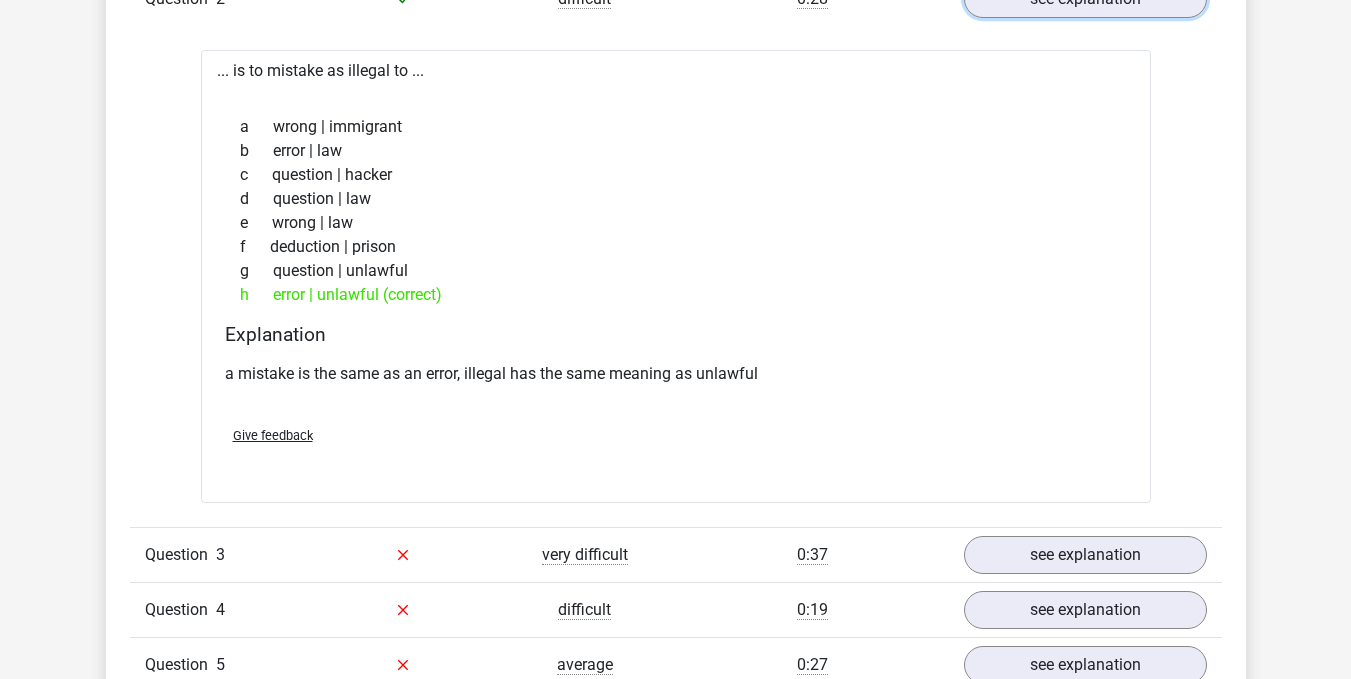 scroll, scrollTop: 2300, scrollLeft: 0, axis: vertical 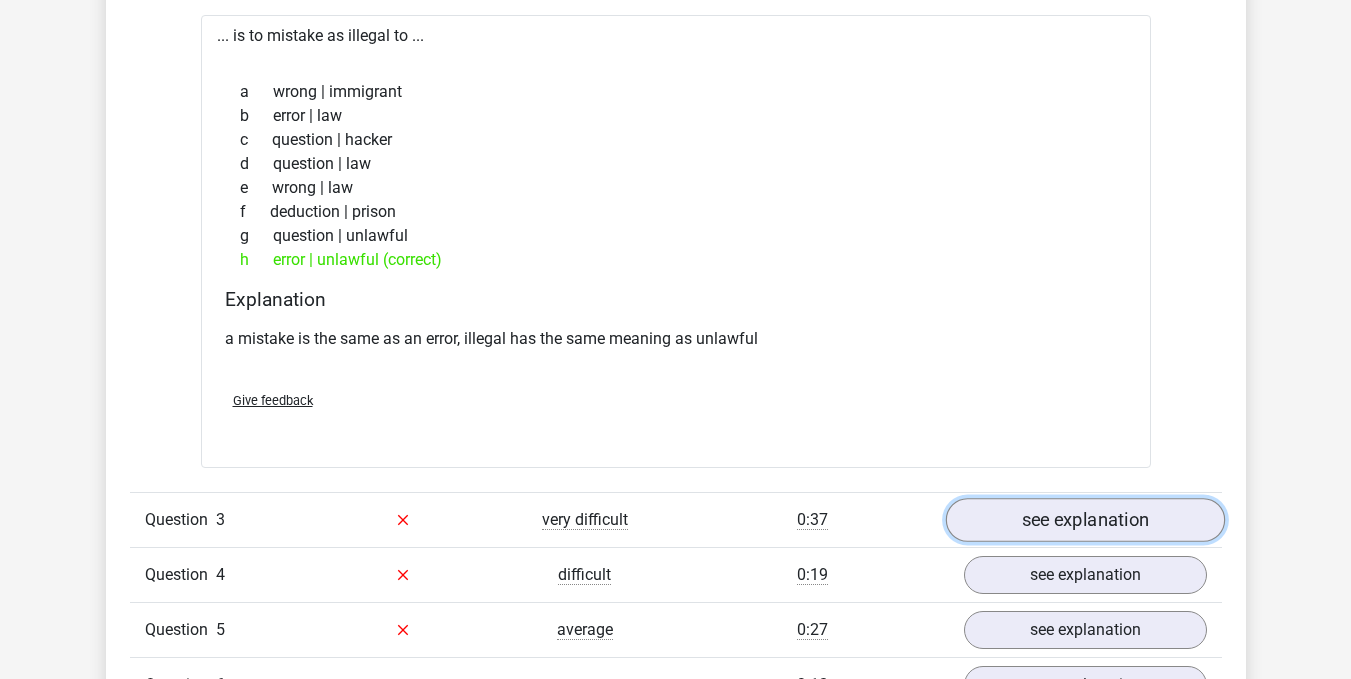click on "see explanation" at bounding box center [1084, 520] 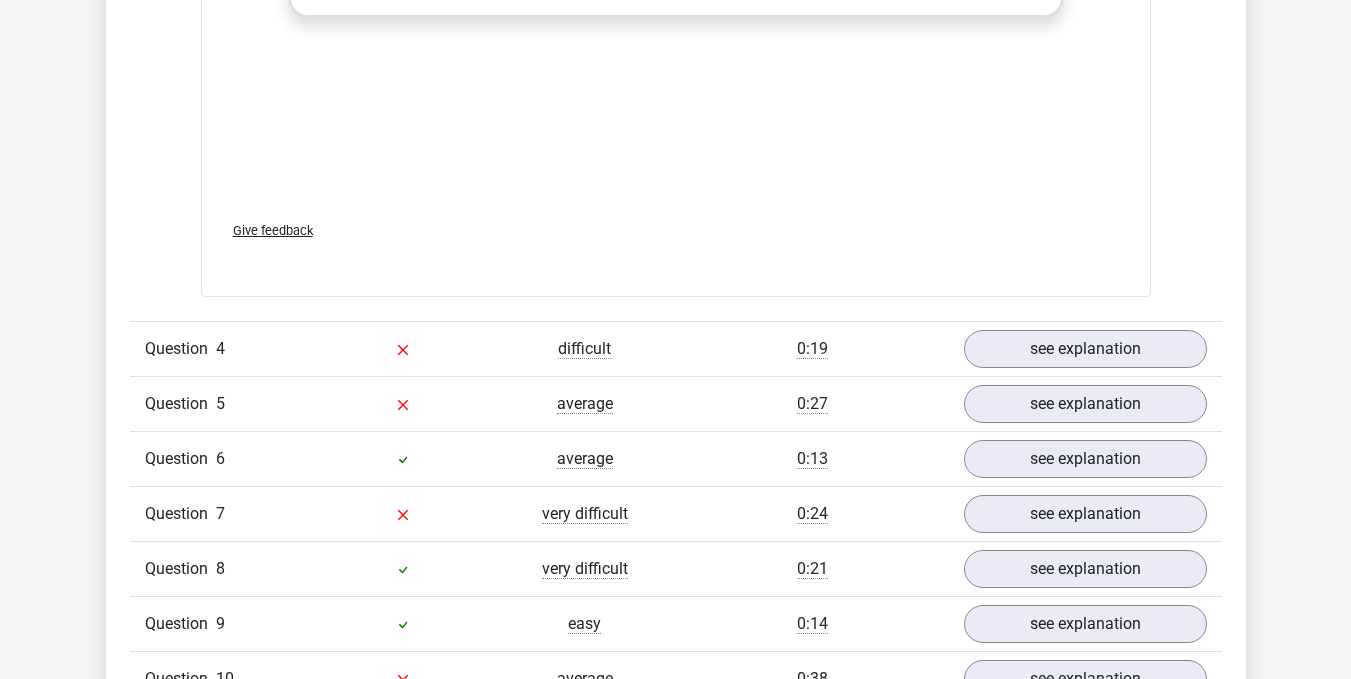 scroll, scrollTop: 3700, scrollLeft: 0, axis: vertical 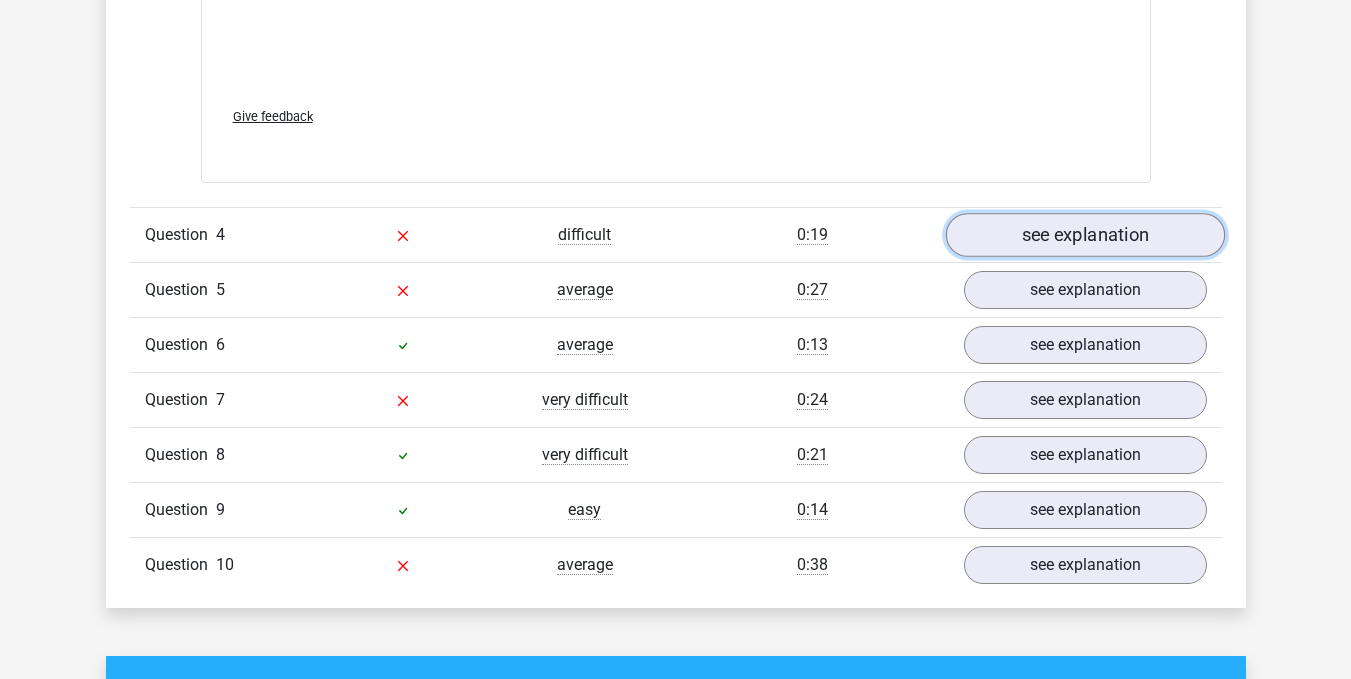 click on "see explanation" at bounding box center [1084, 235] 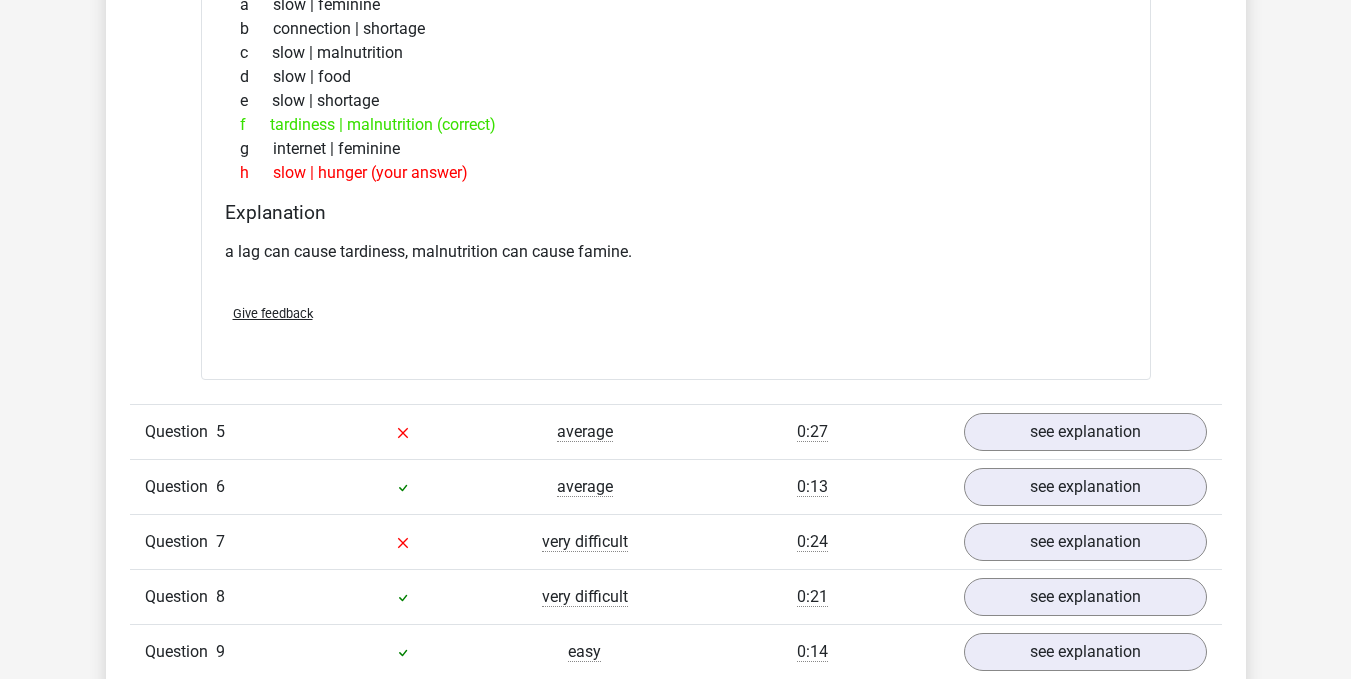 scroll, scrollTop: 4100, scrollLeft: 0, axis: vertical 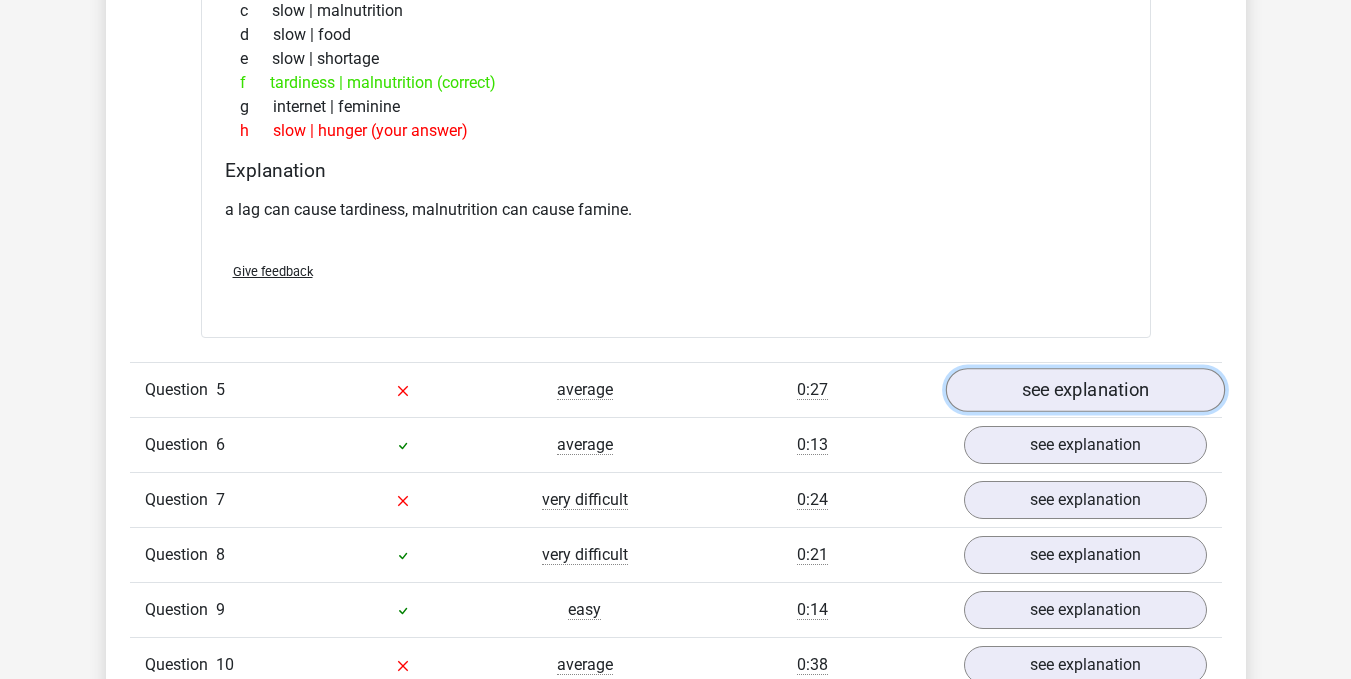 click on "see explanation" at bounding box center (1084, 390) 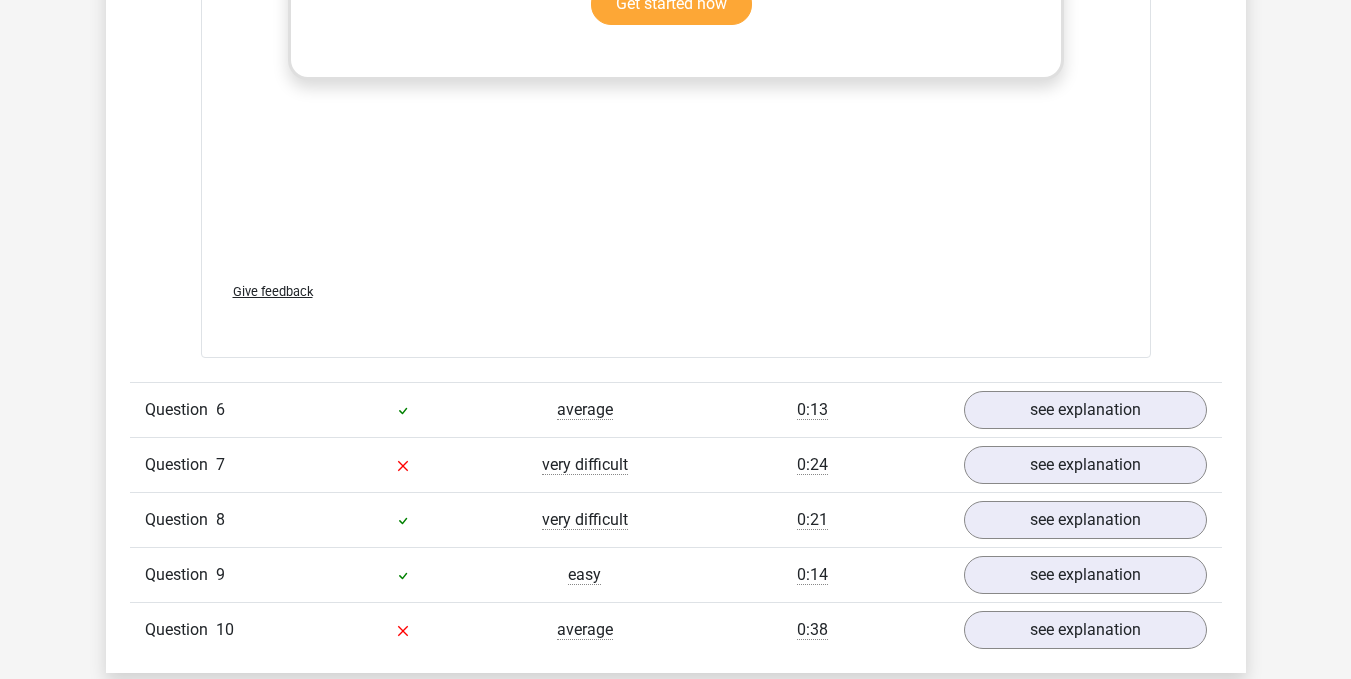 scroll, scrollTop: 5200, scrollLeft: 0, axis: vertical 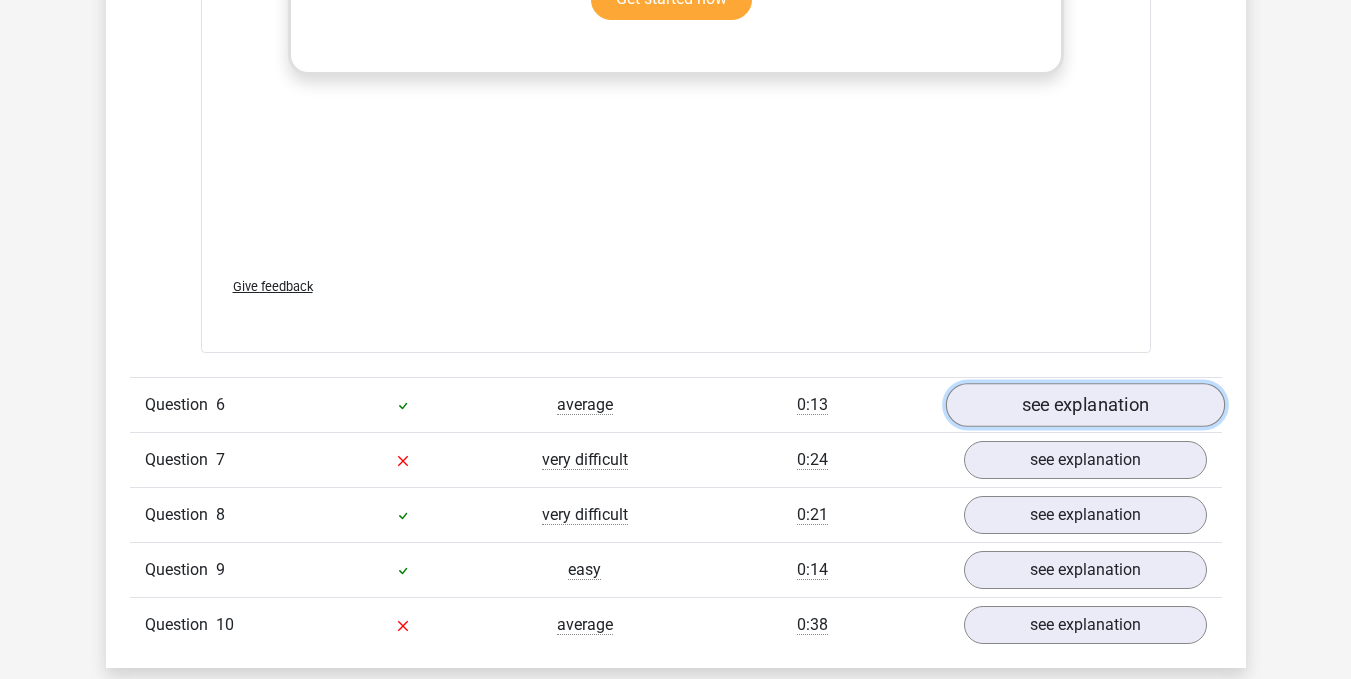click on "see explanation" at bounding box center [1084, 405] 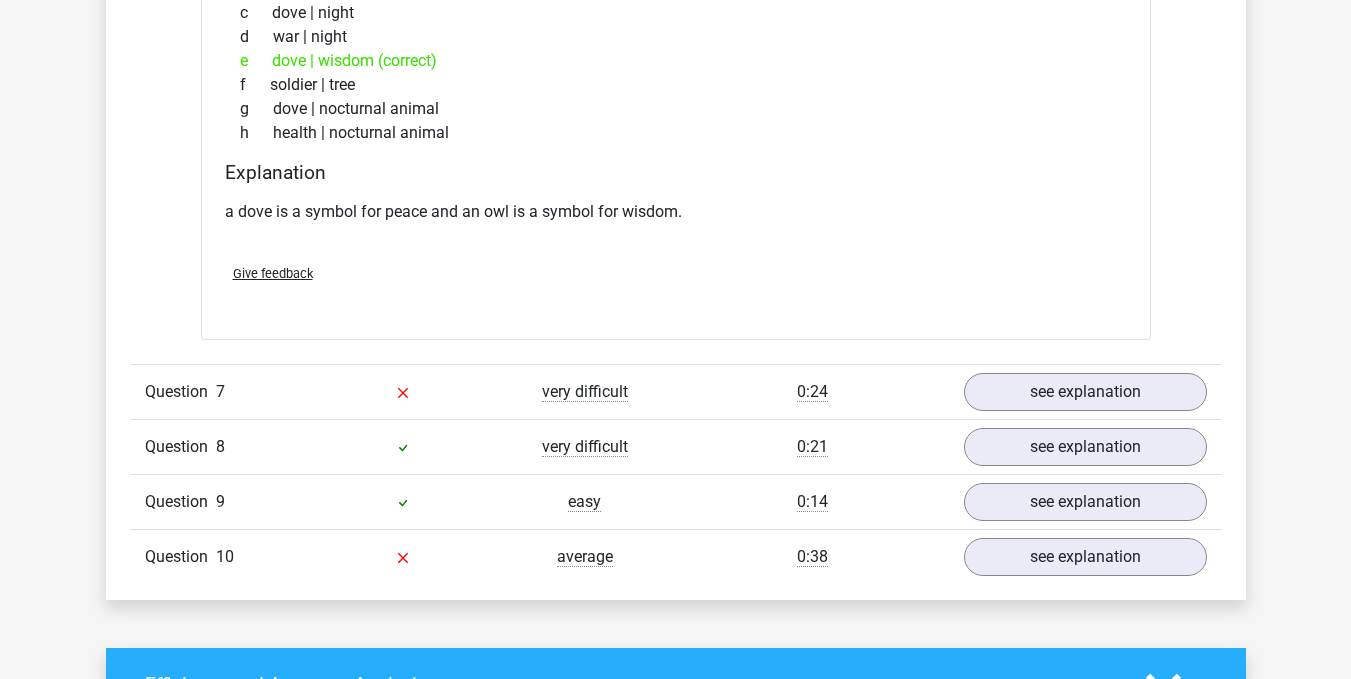 scroll, scrollTop: 5800, scrollLeft: 0, axis: vertical 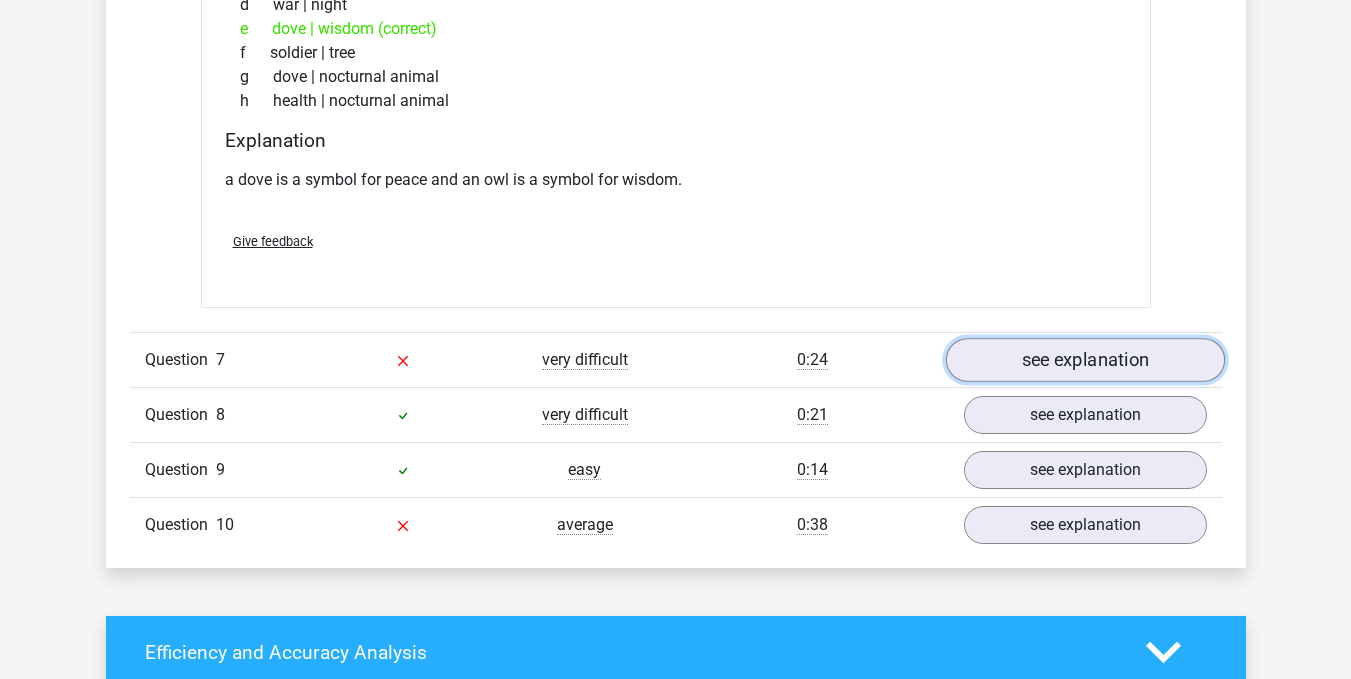 click on "see explanation" at bounding box center [1084, 361] 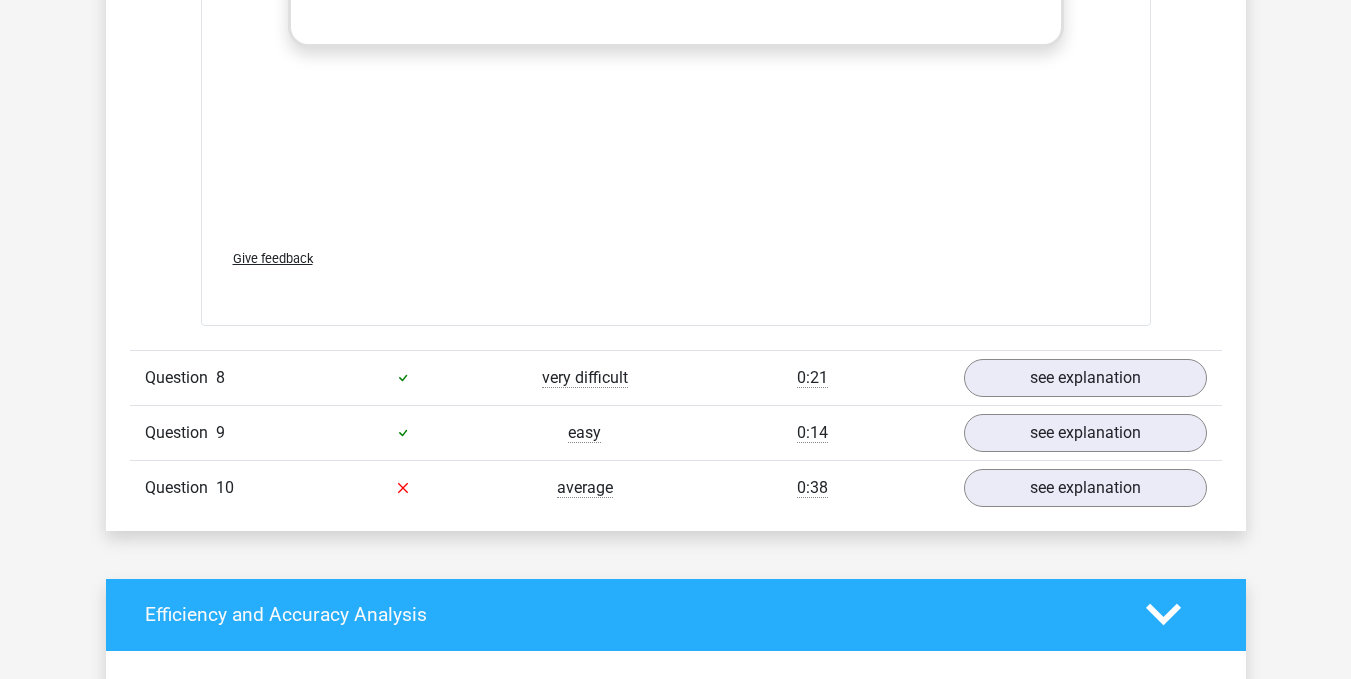 scroll, scrollTop: 6900, scrollLeft: 0, axis: vertical 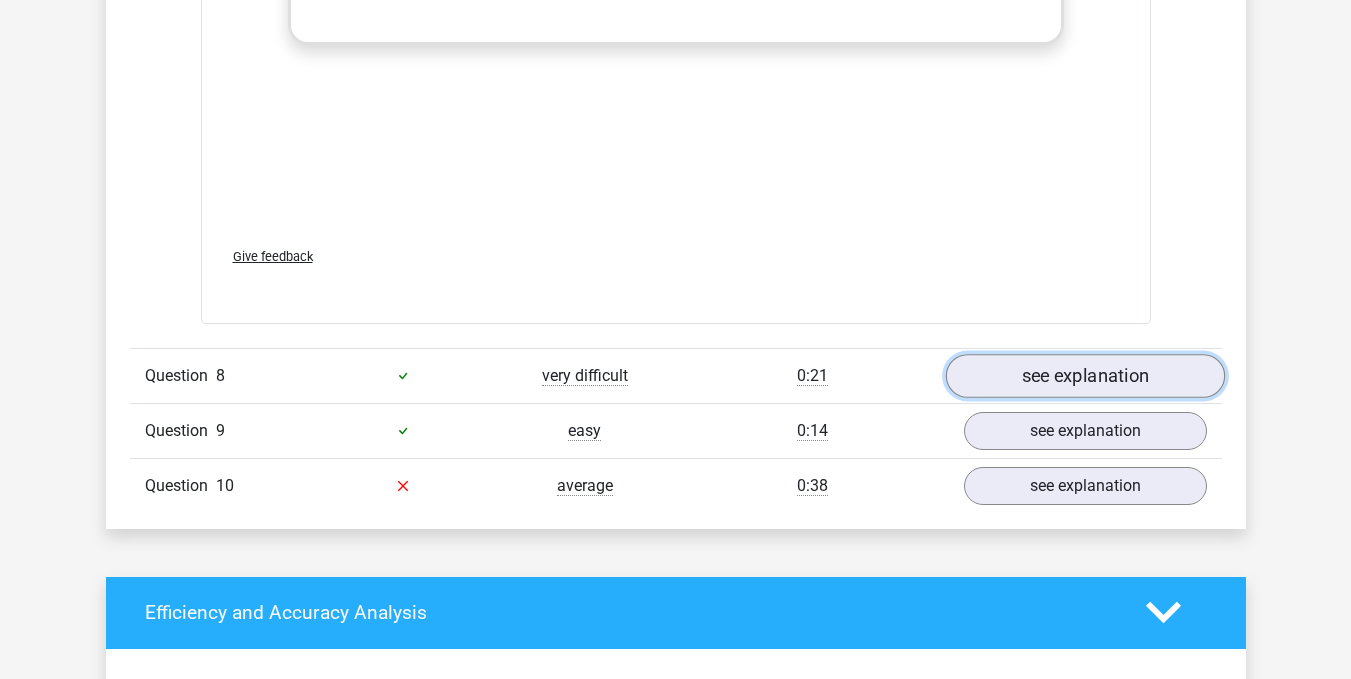click on "see explanation" at bounding box center (1084, 376) 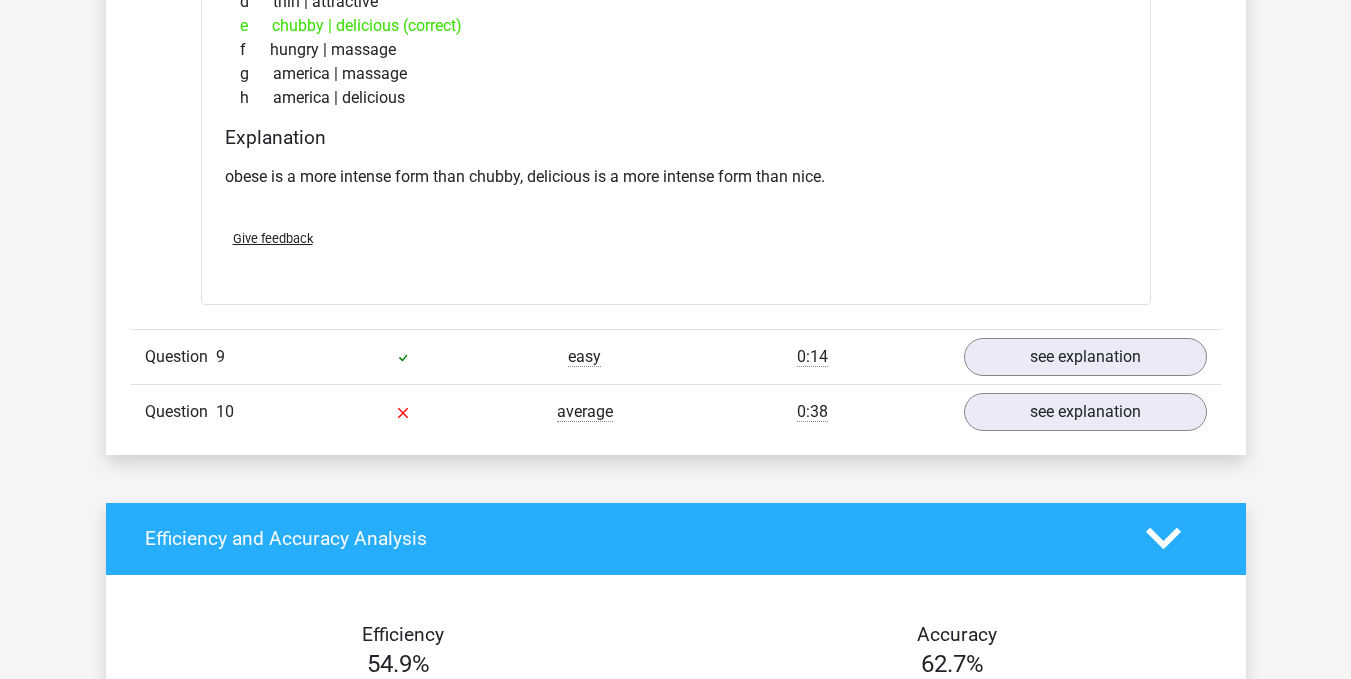 scroll, scrollTop: 7500, scrollLeft: 0, axis: vertical 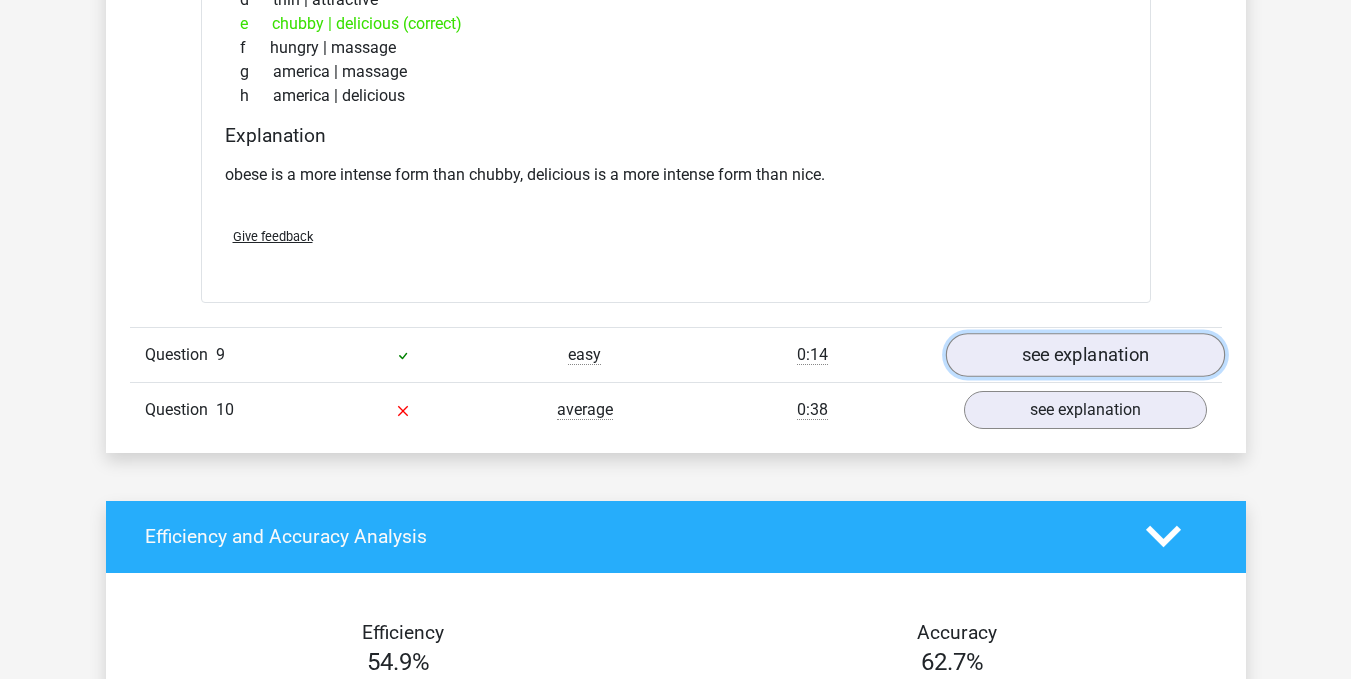 click on "see explanation" at bounding box center (1084, 355) 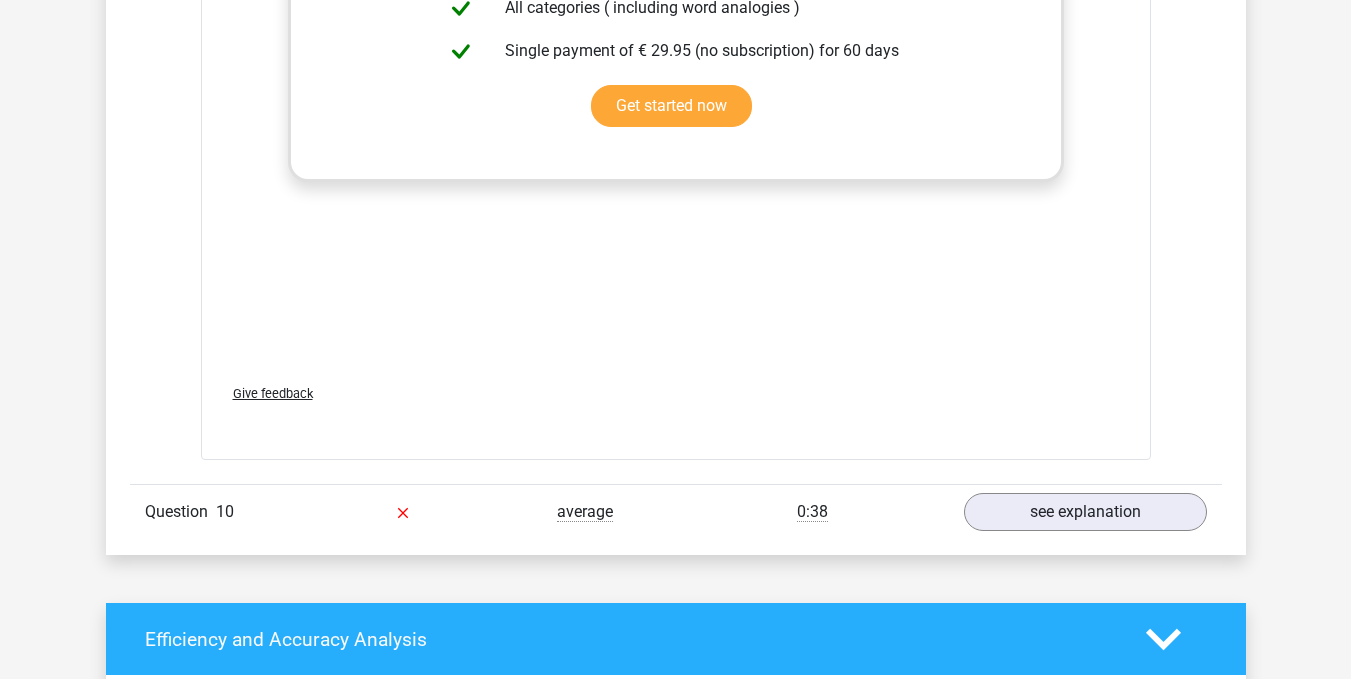 scroll, scrollTop: 8500, scrollLeft: 0, axis: vertical 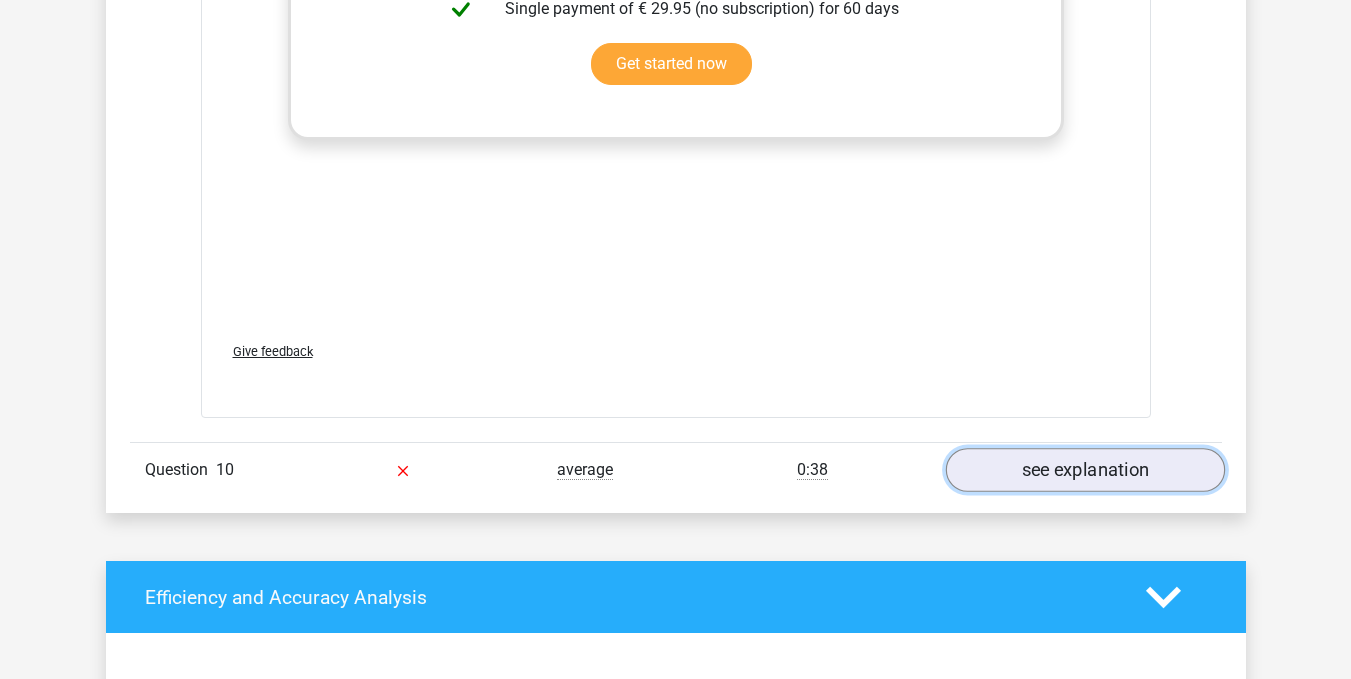 click on "see explanation" at bounding box center (1084, 470) 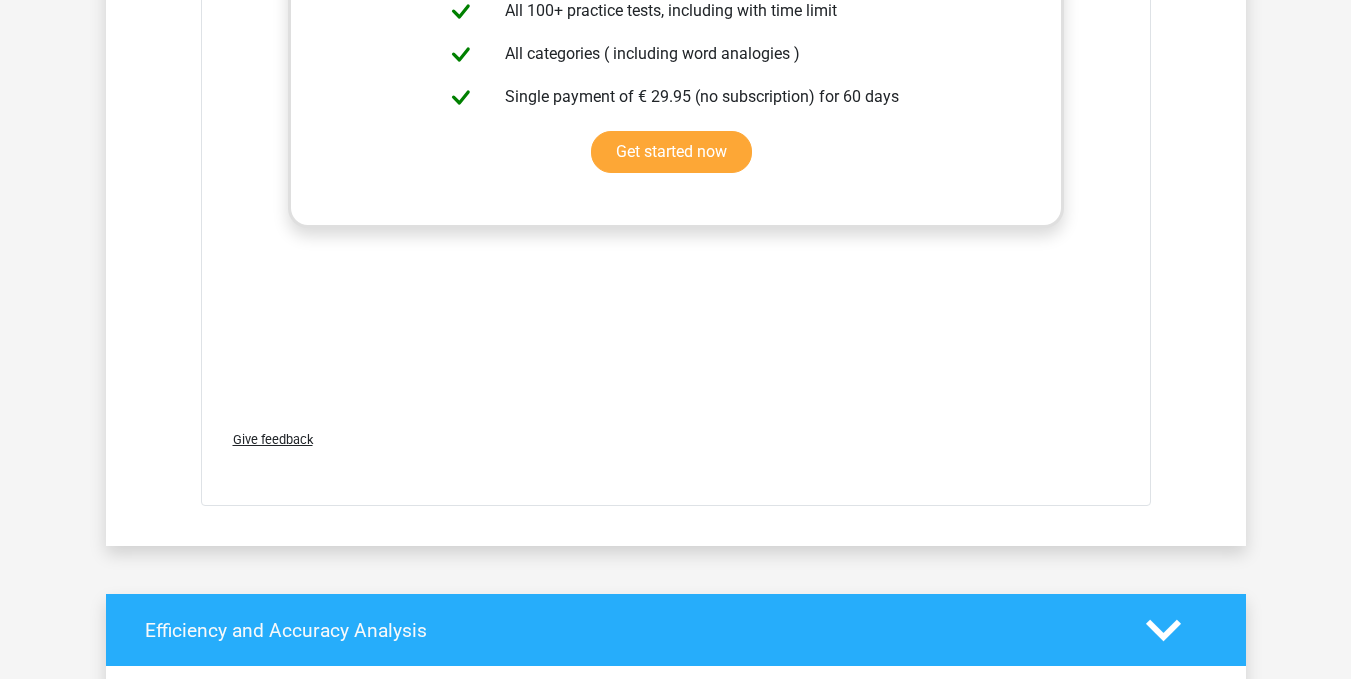 scroll, scrollTop: 9700, scrollLeft: 0, axis: vertical 